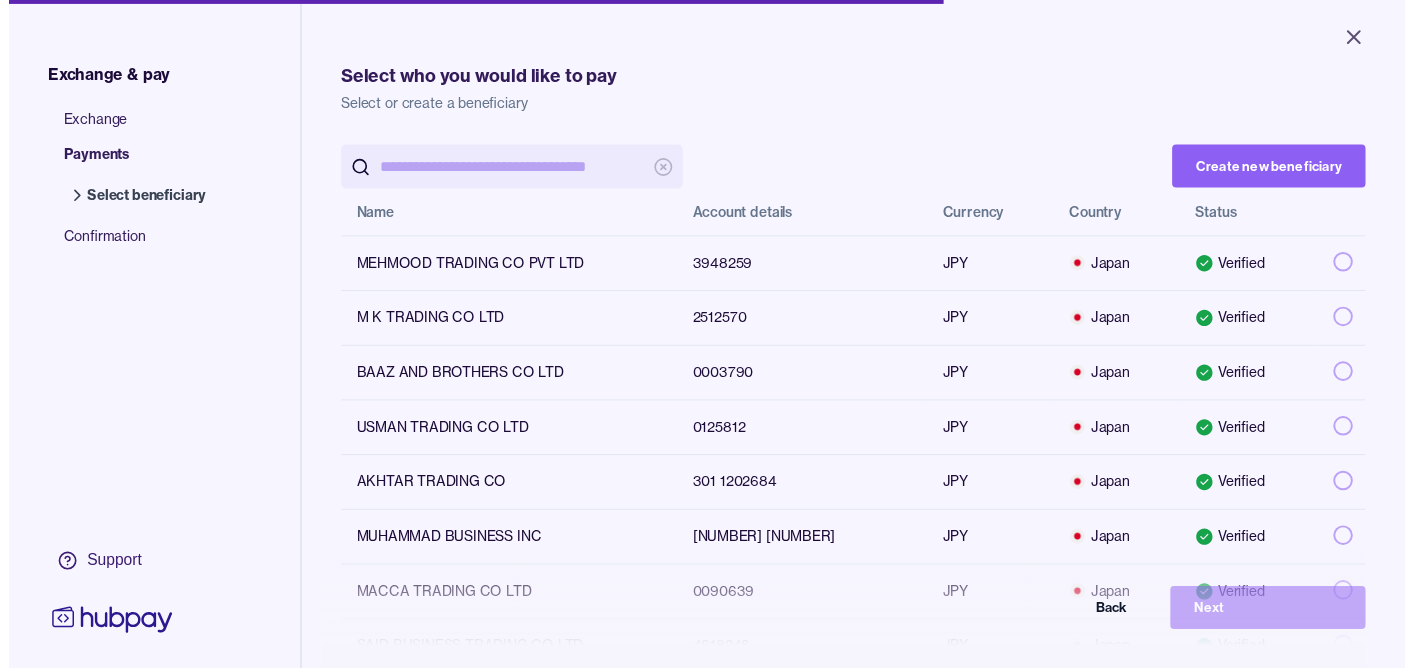 scroll, scrollTop: 0, scrollLeft: 0, axis: both 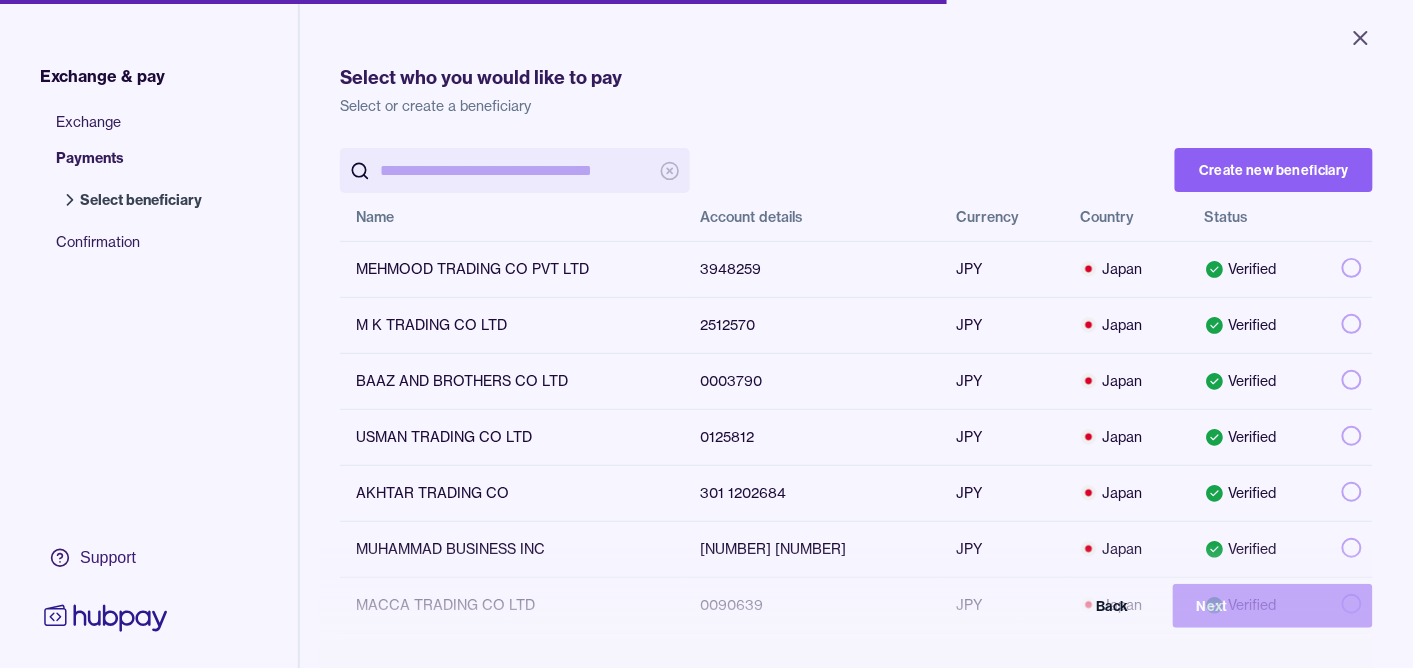 click at bounding box center [515, 170] 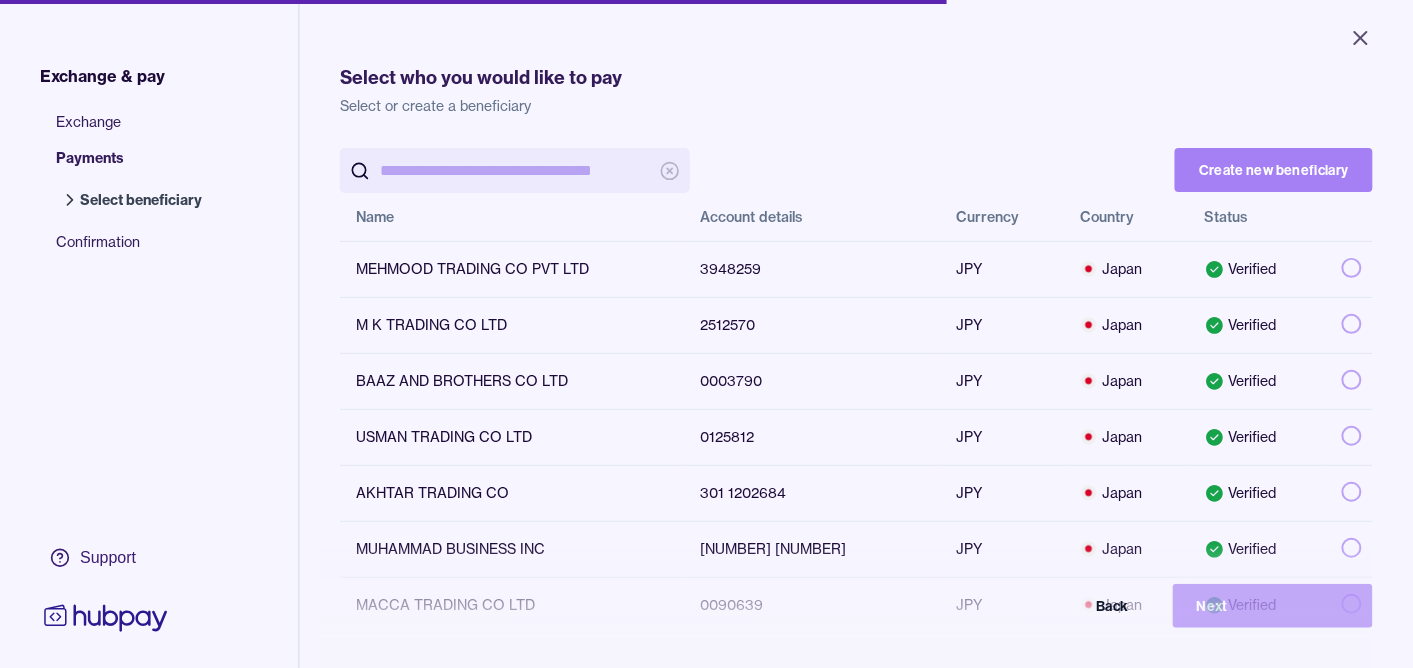 click on "Create new beneficiary" at bounding box center (1274, 170) 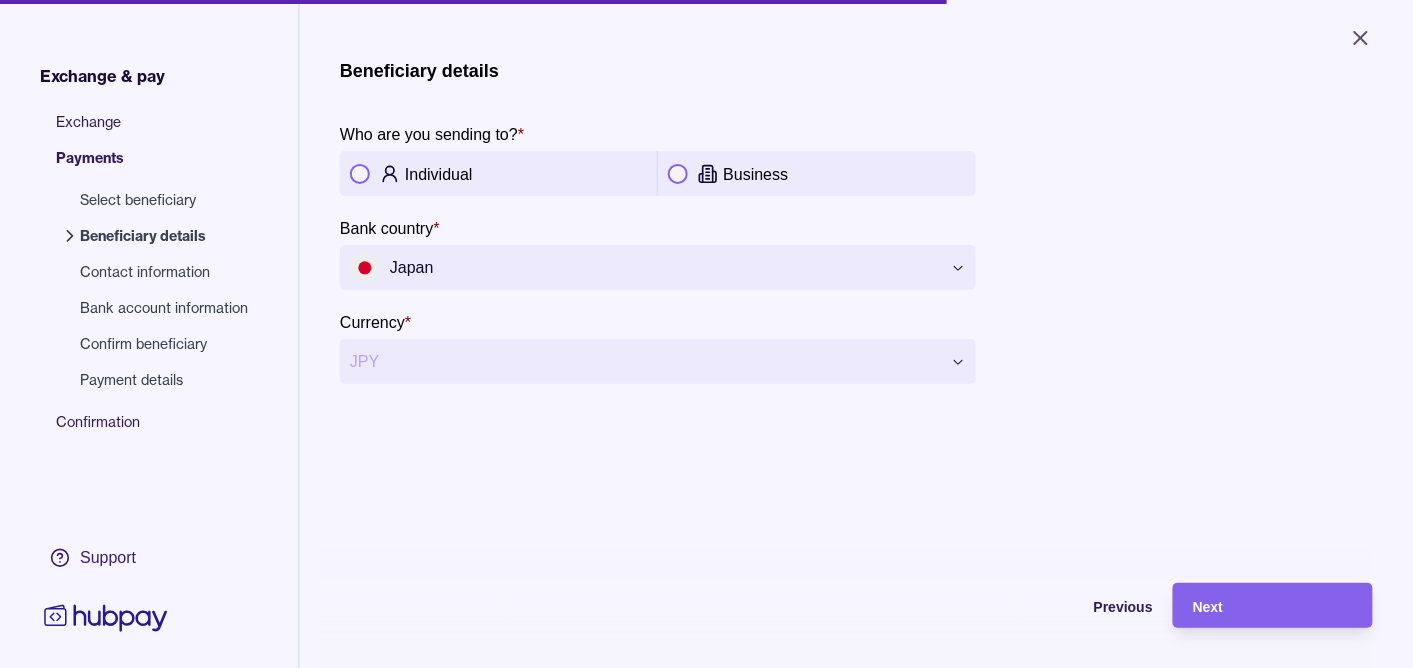 click at bounding box center [678, 174] 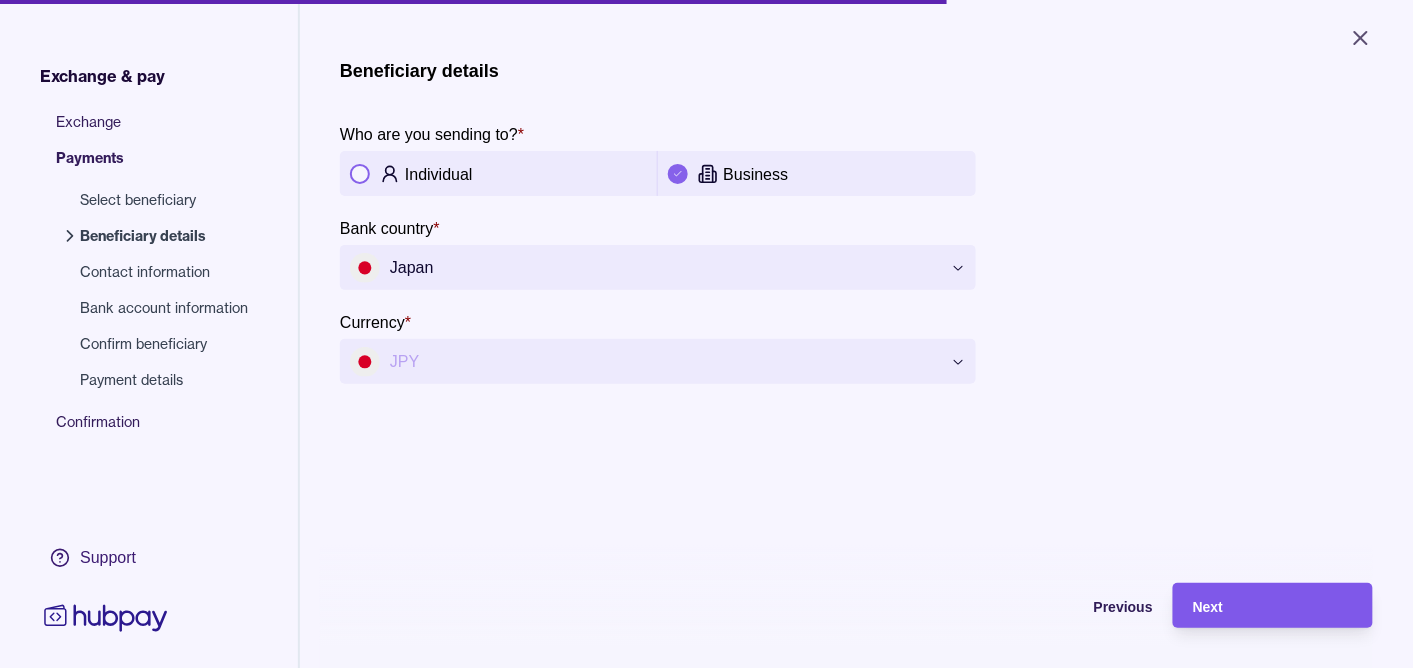 click on "Next" at bounding box center (1208, 607) 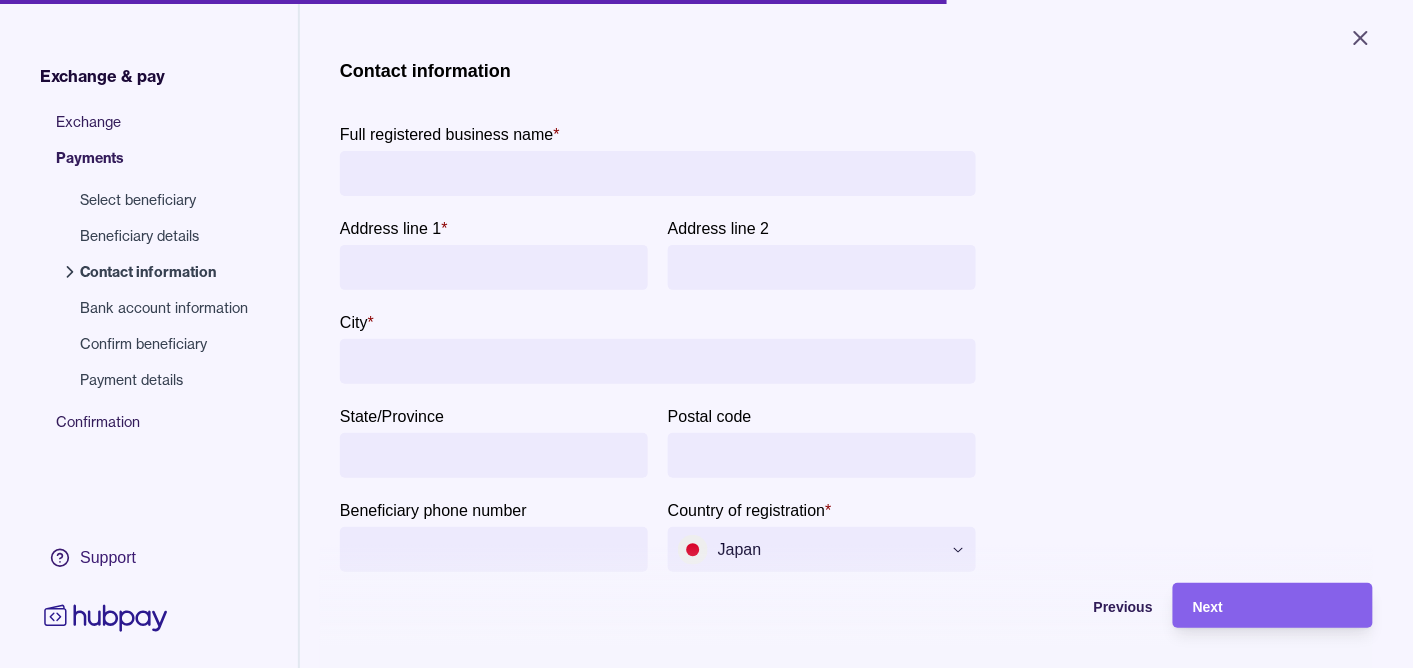 click on "Full registered business name  *" at bounding box center (658, 173) 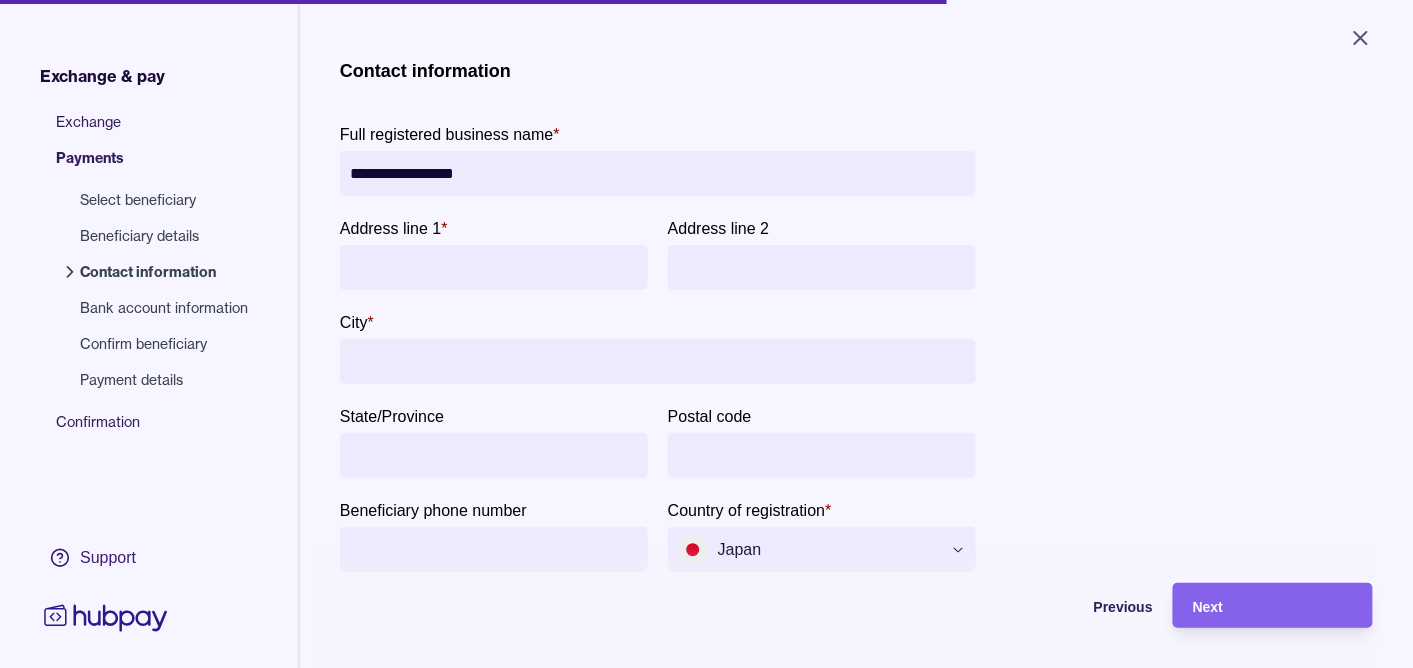 type on "**********" 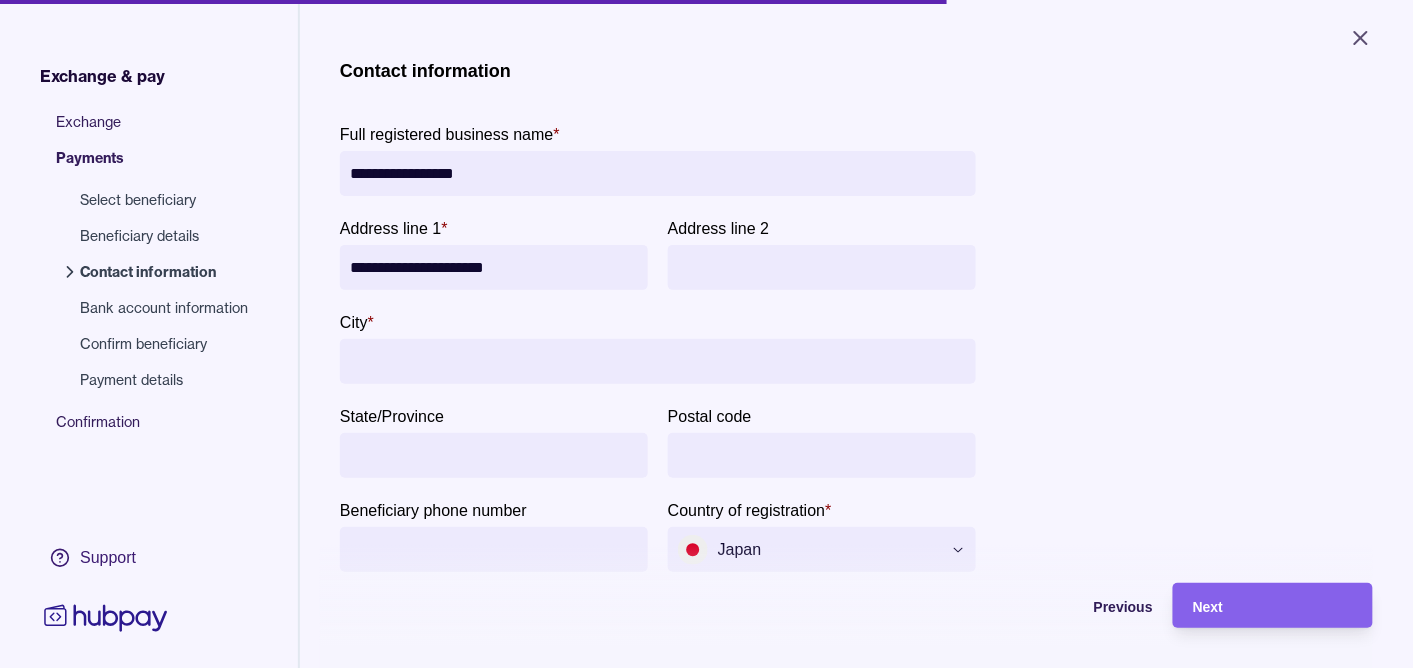 type on "**********" 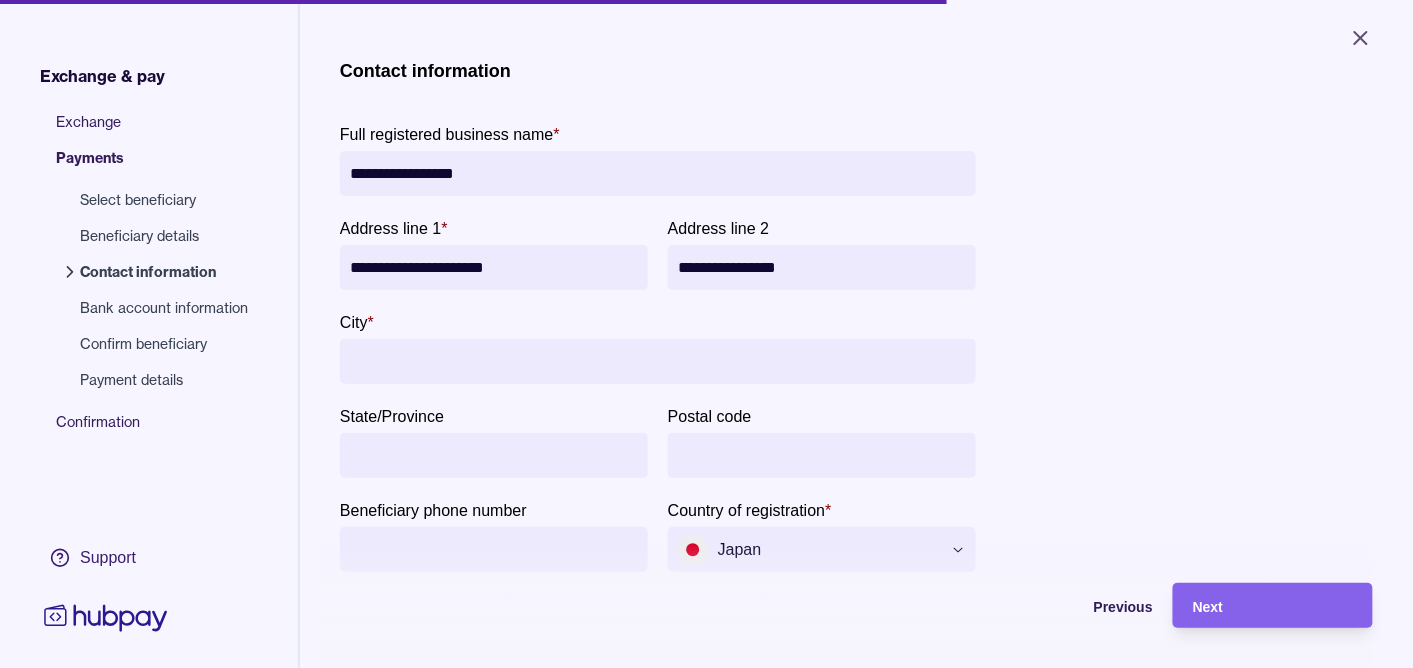 type on "**********" 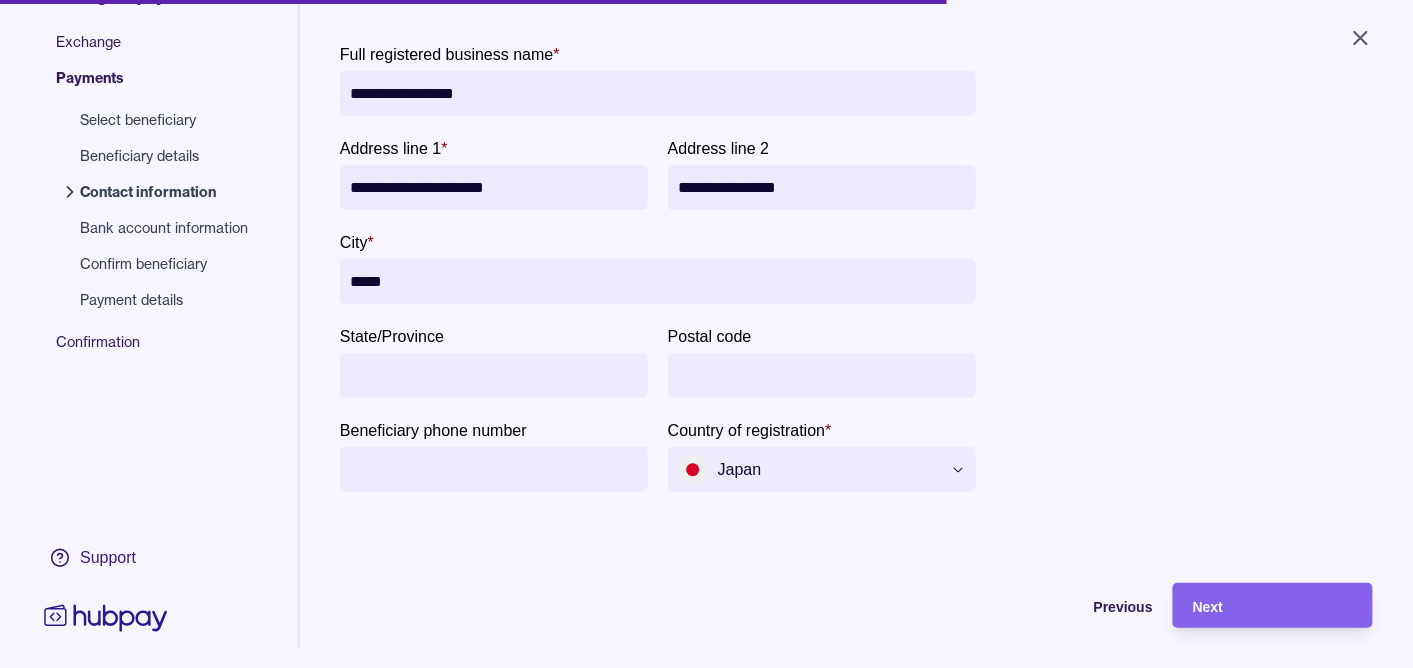 scroll, scrollTop: 155, scrollLeft: 0, axis: vertical 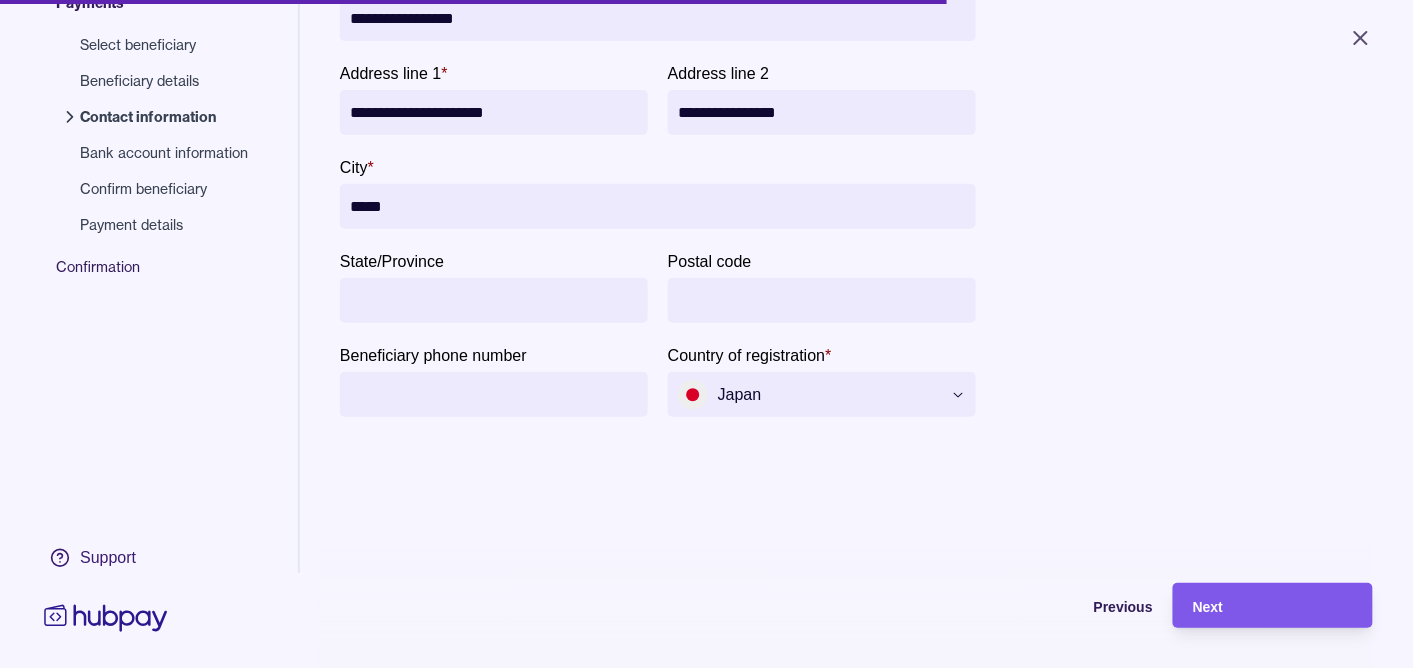 type on "*****" 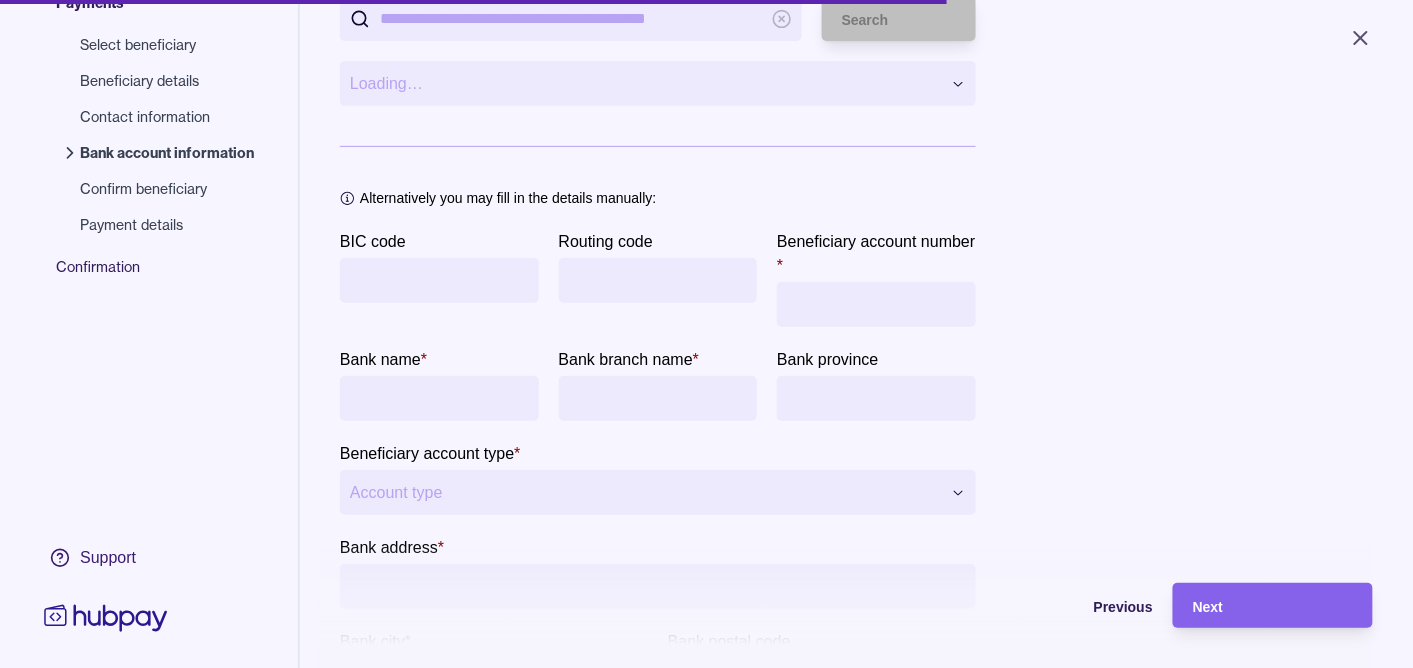 click on "Search bank" at bounding box center (571, 18) 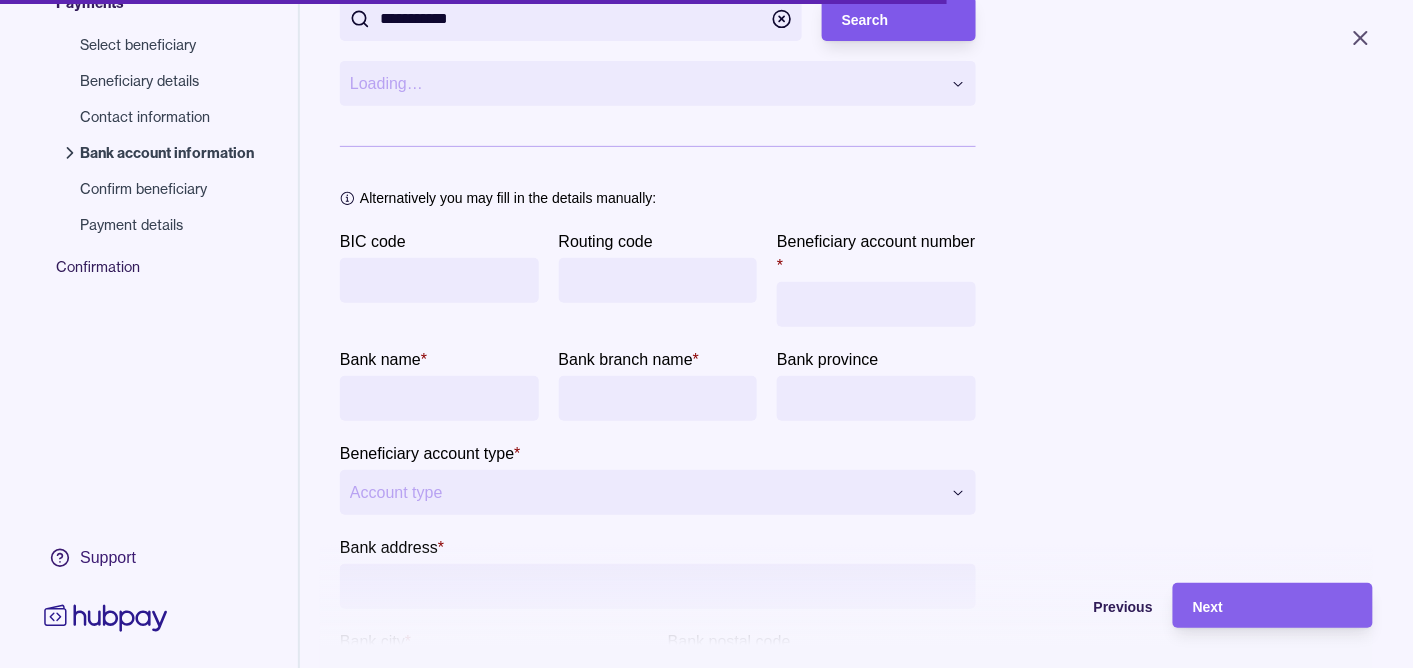 type on "**********" 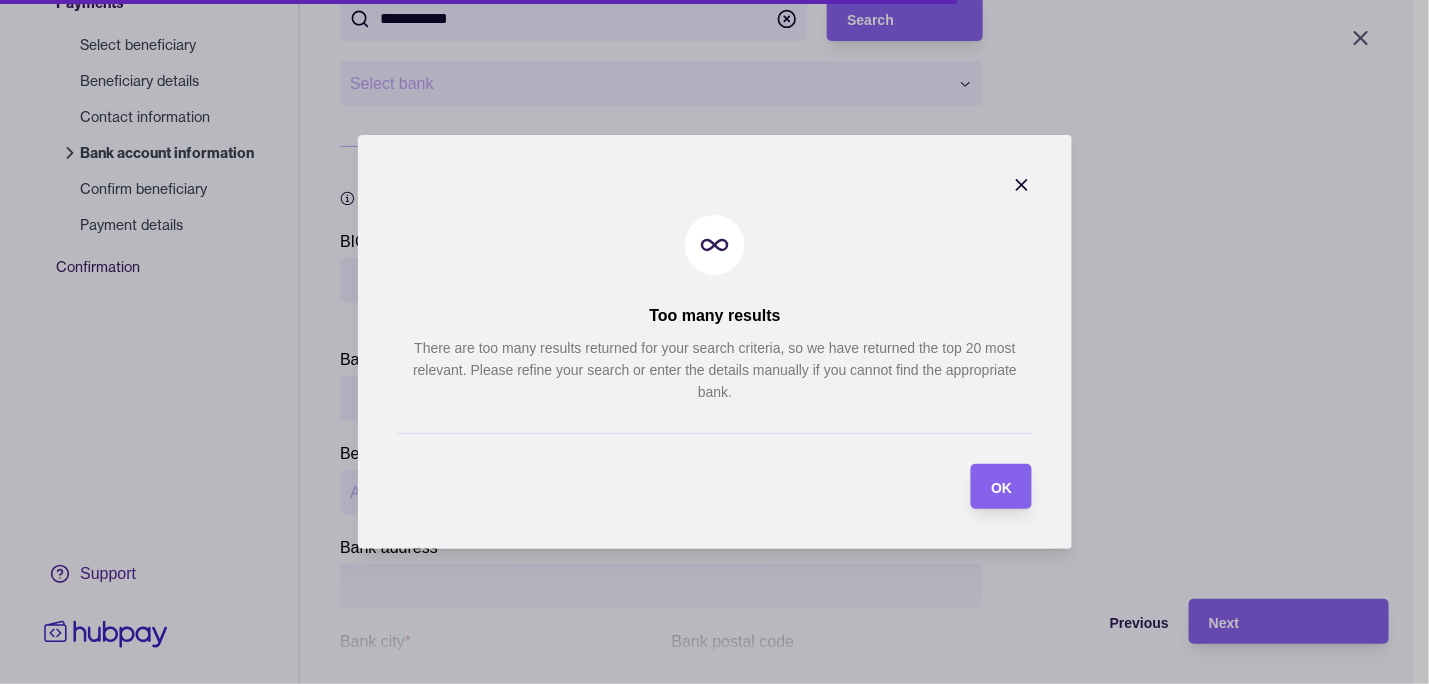 drag, startPoint x: 988, startPoint y: 481, endPoint x: 880, endPoint y: 378, distance: 149.24141 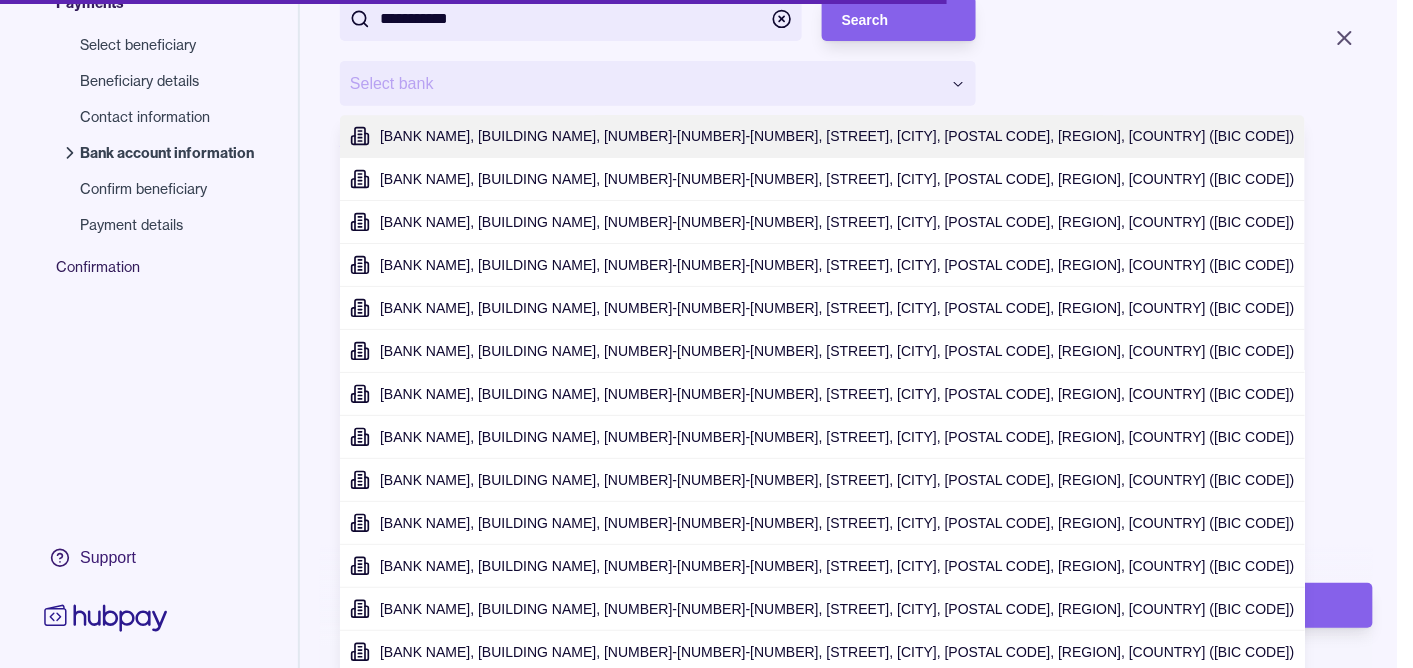 click on "**********" at bounding box center [706, 334] 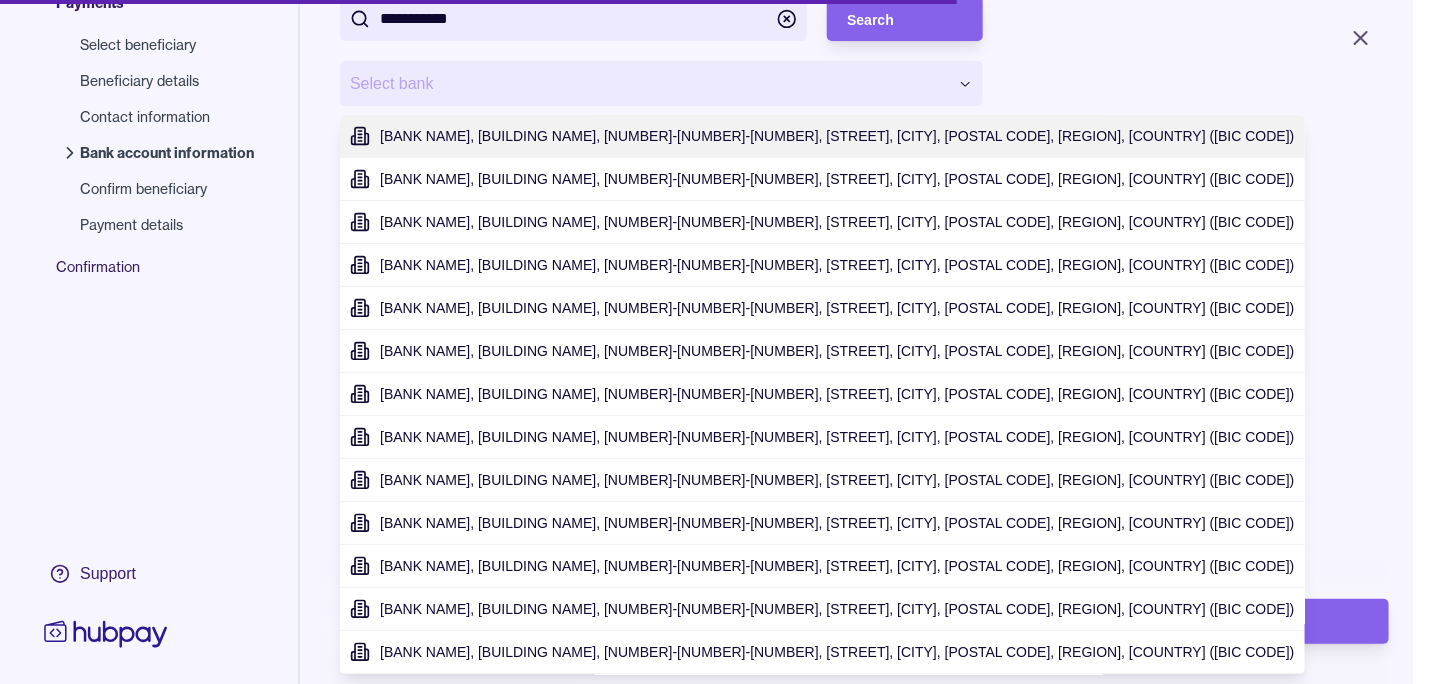 type on "**********" 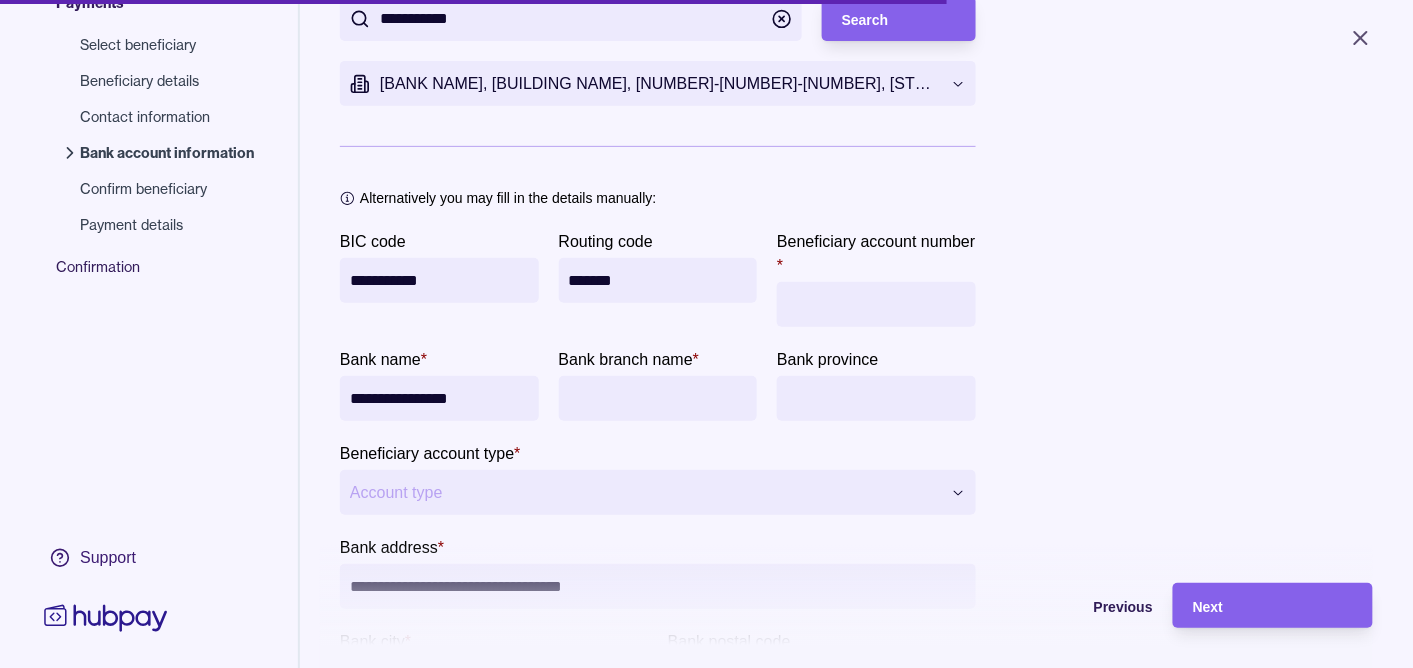click on "Beneficiary account number  *" at bounding box center (876, 304) 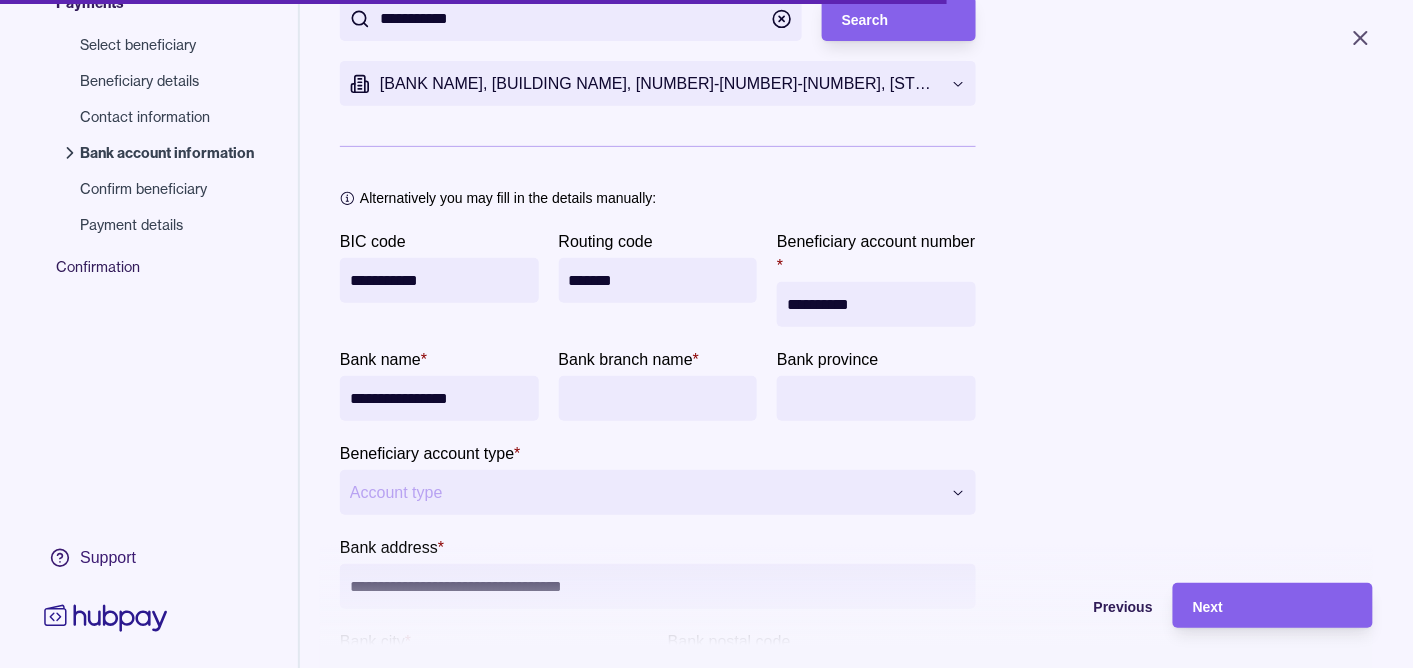 type on "**********" 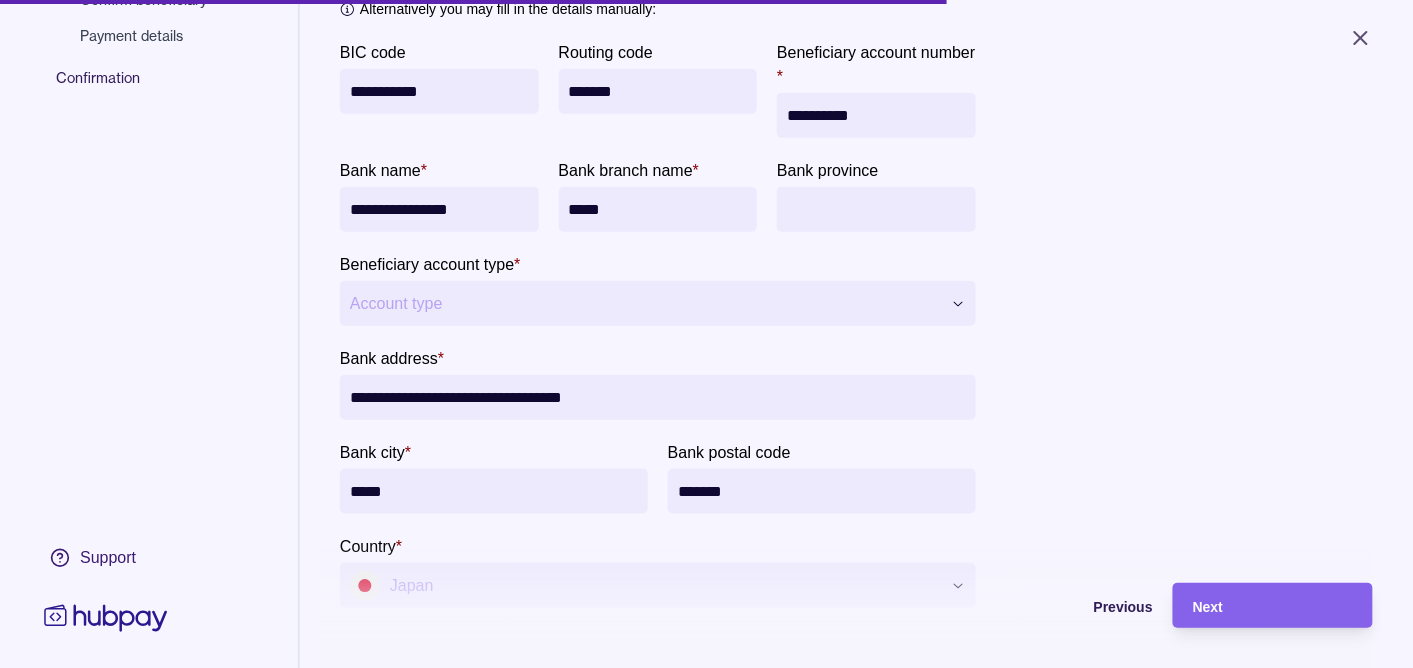scroll, scrollTop: 471, scrollLeft: 0, axis: vertical 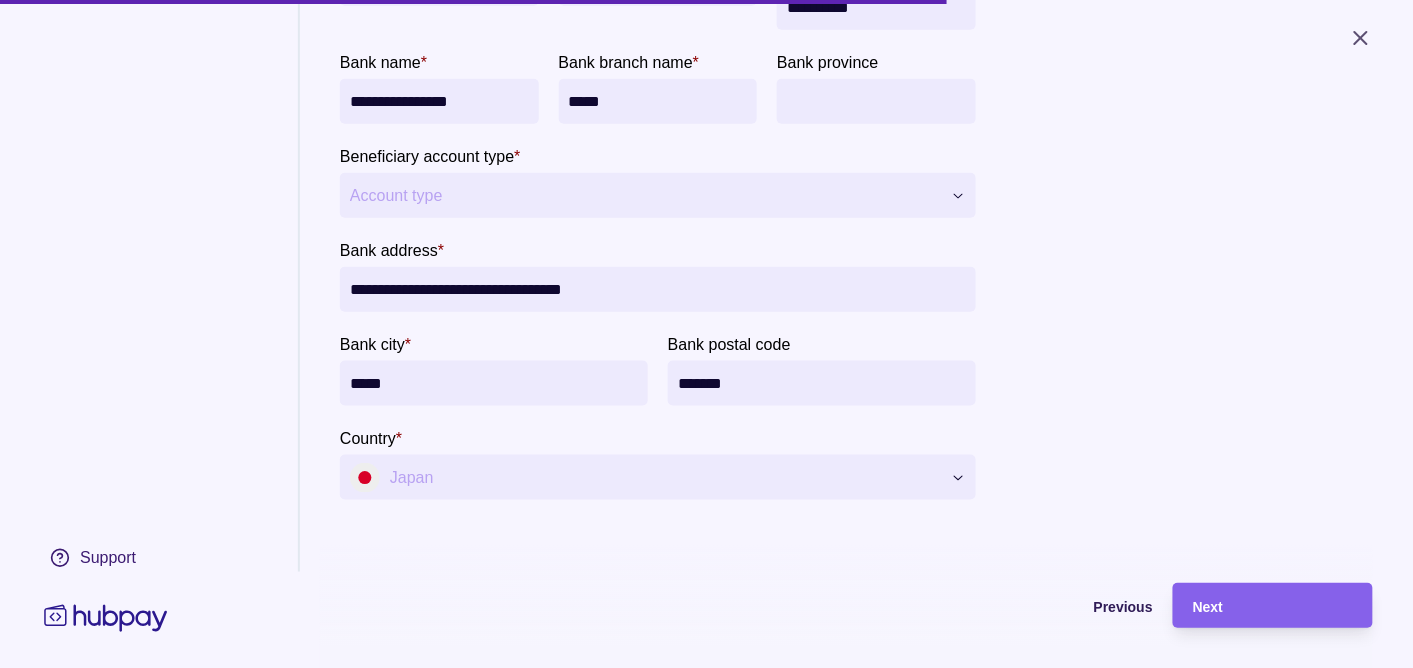 type on "*****" 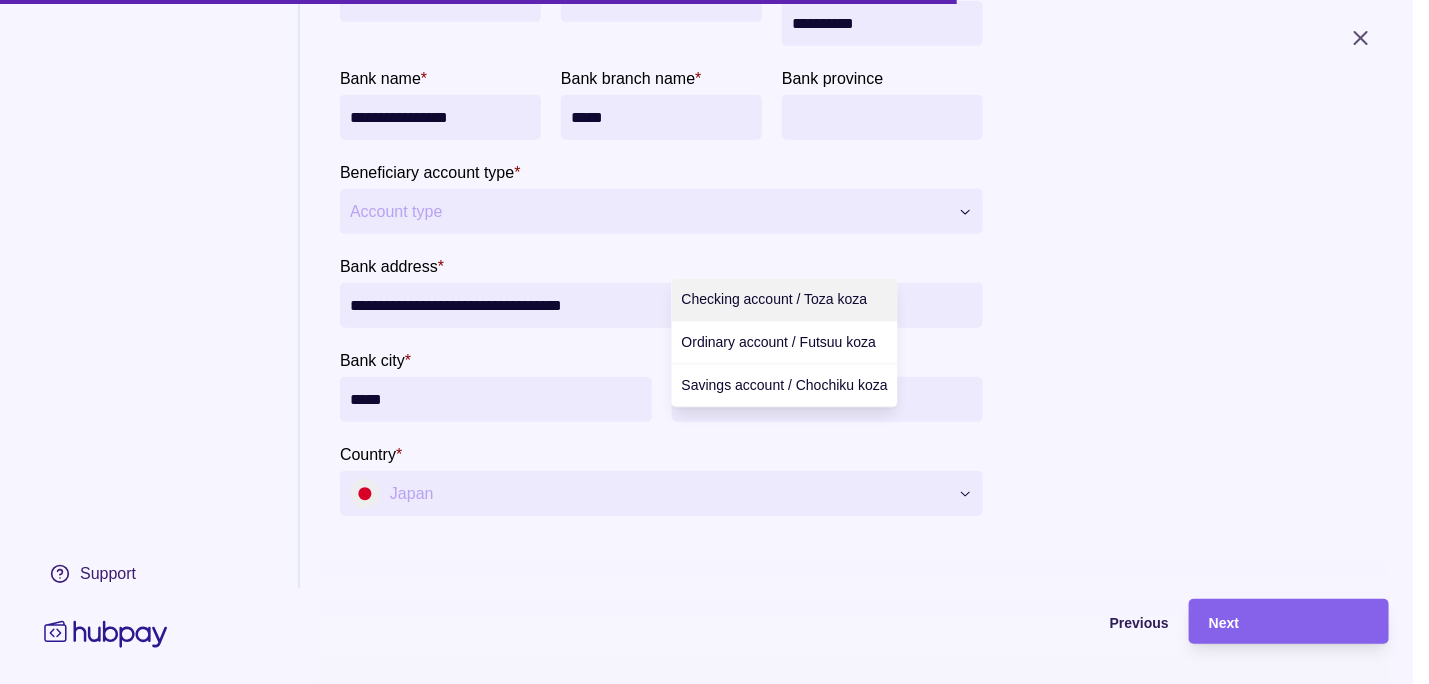 click on "**********" at bounding box center [714, 342] 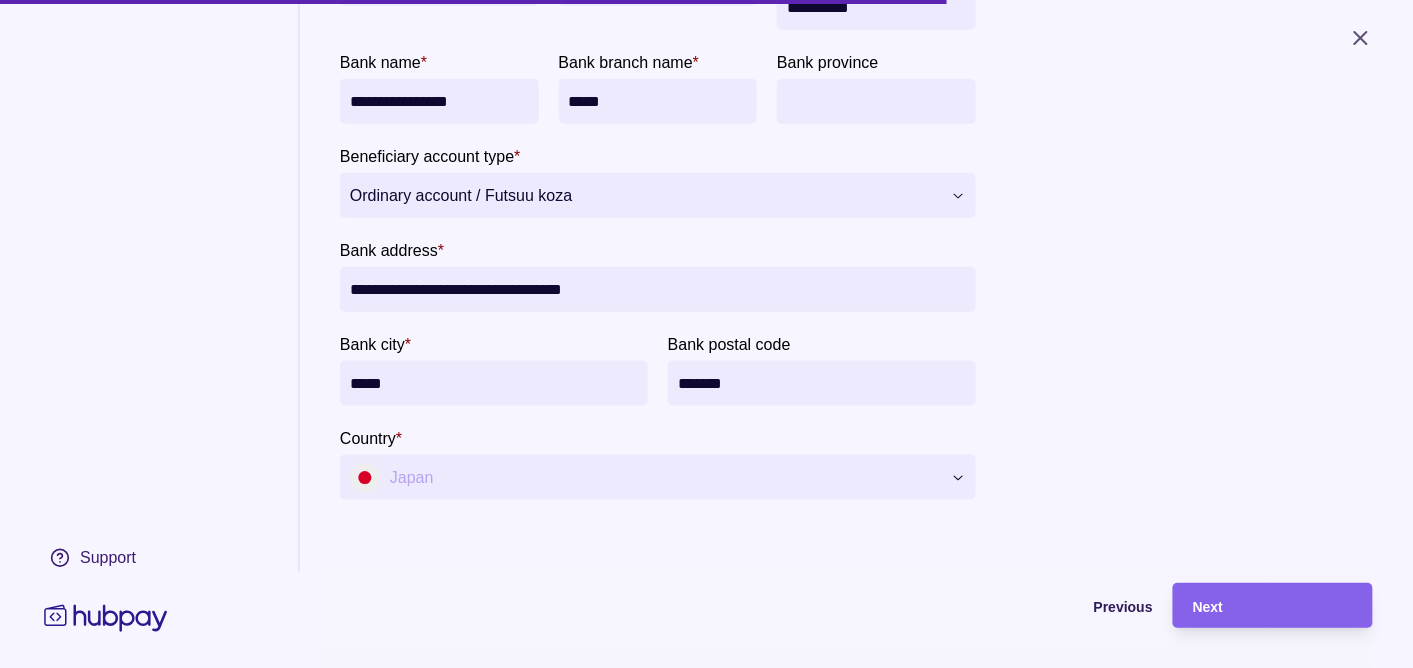 scroll, scrollTop: 505, scrollLeft: 0, axis: vertical 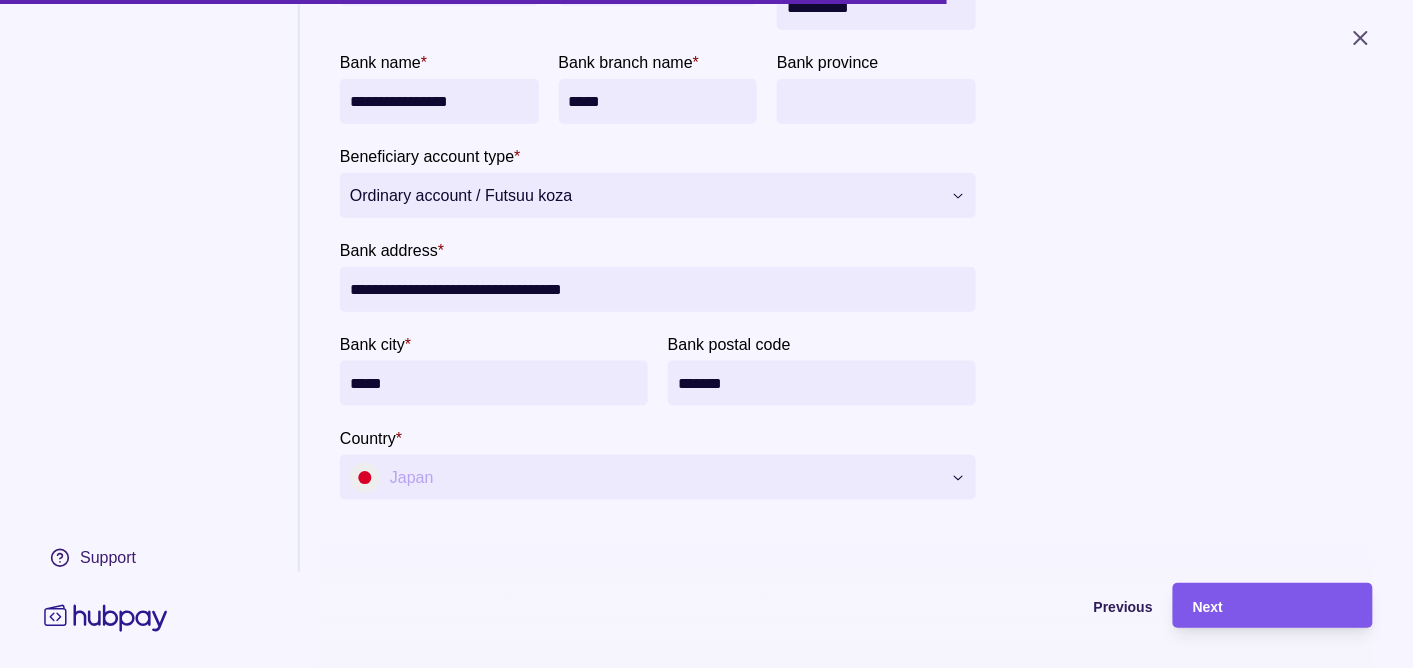 click on "Next" at bounding box center [1273, 606] 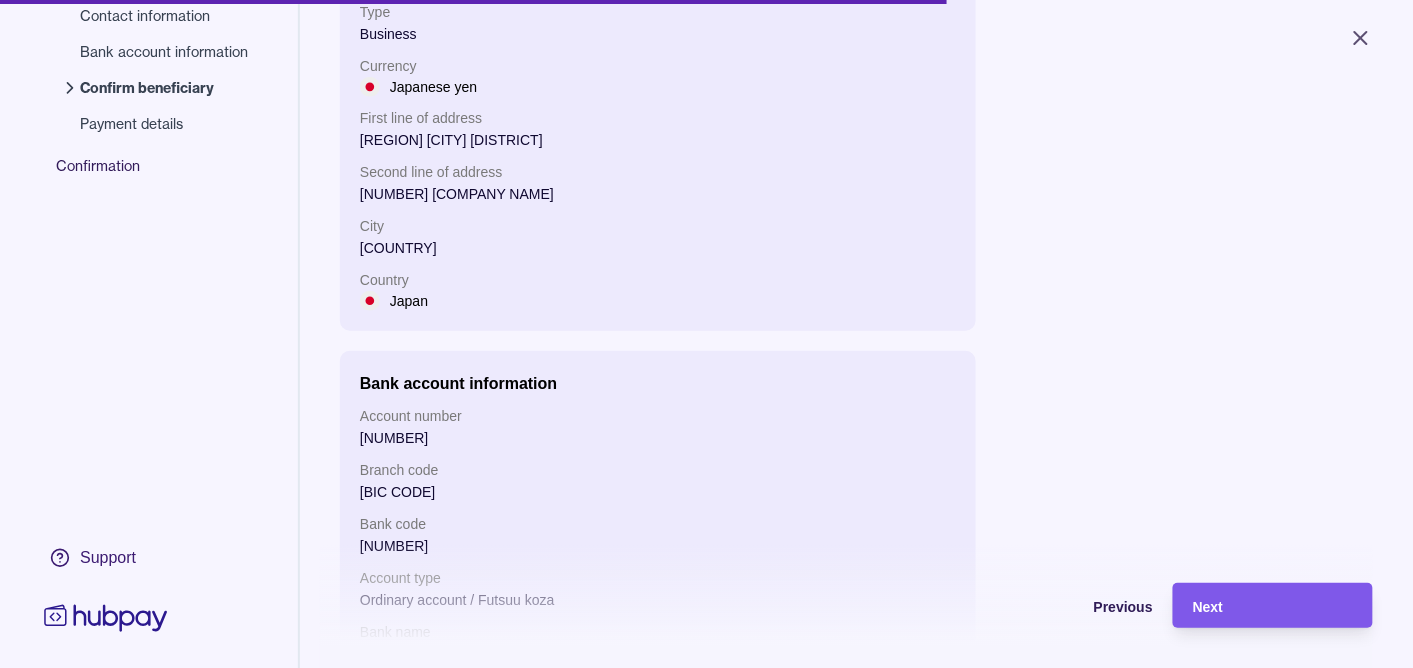 click on "Next" at bounding box center (1273, 606) 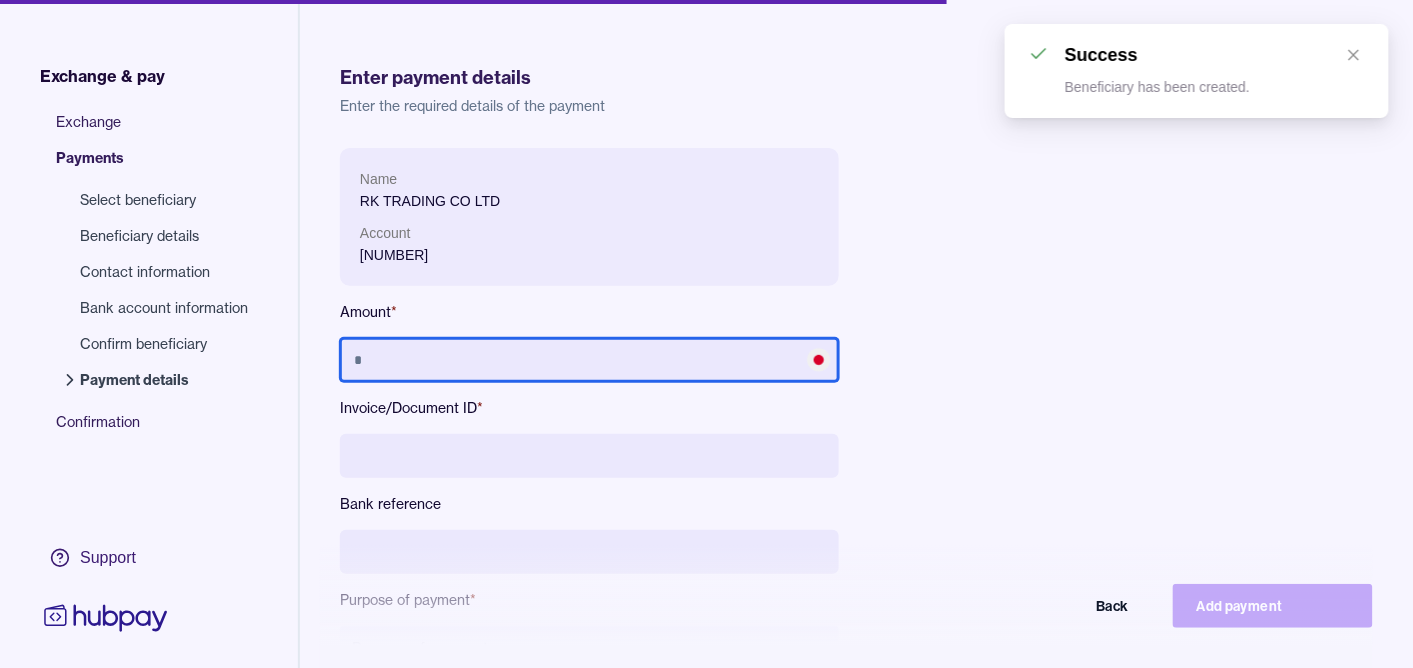 click at bounding box center (589, 360) 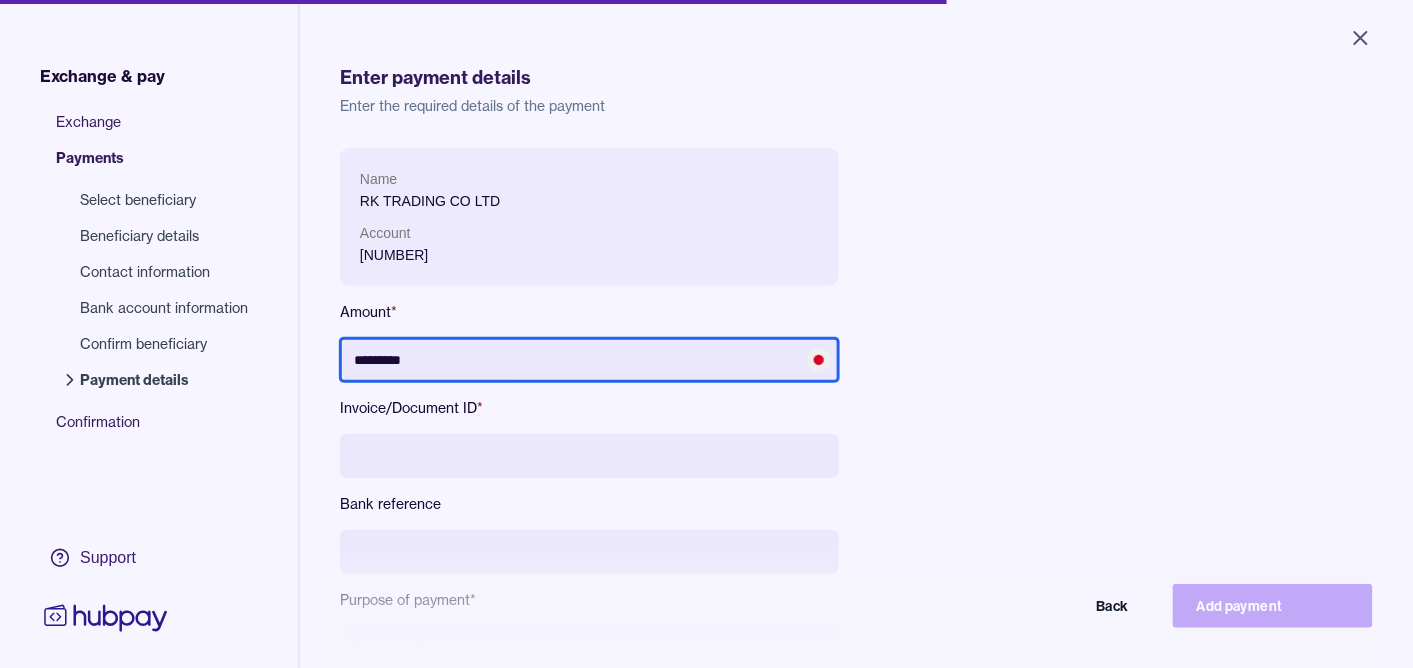 type on "*********" 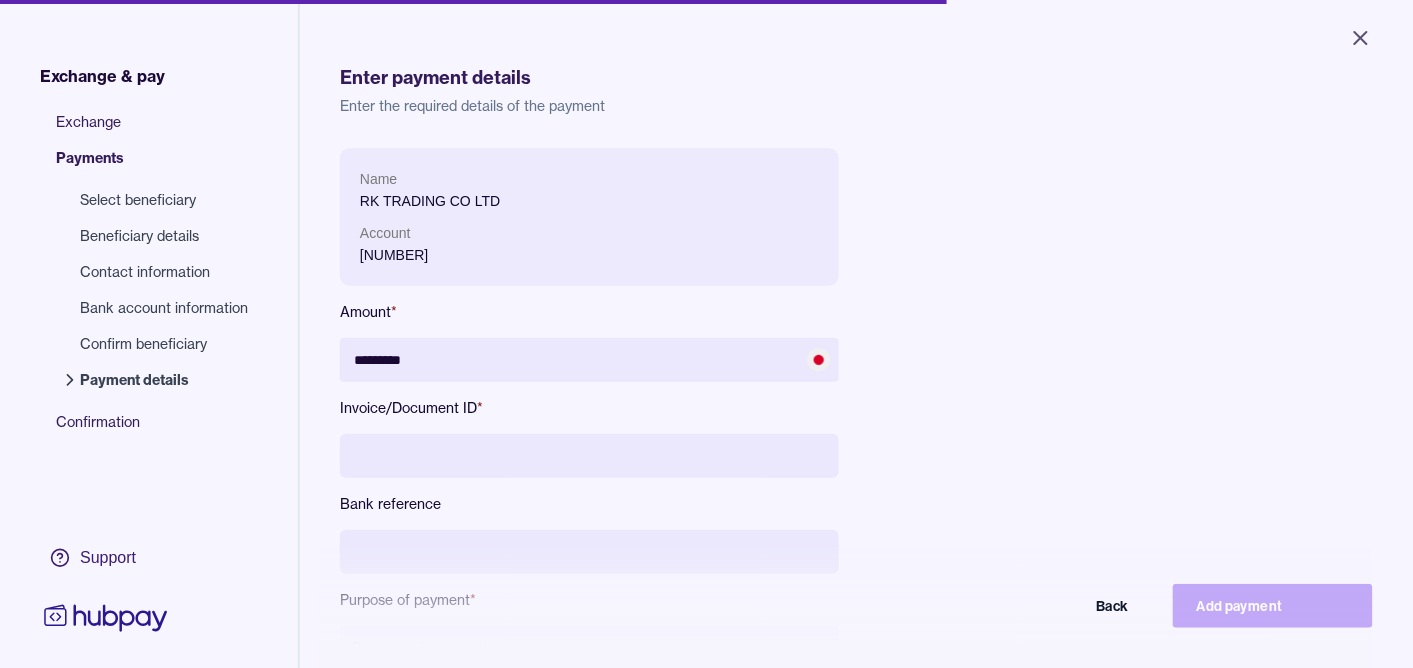 click at bounding box center (589, 456) 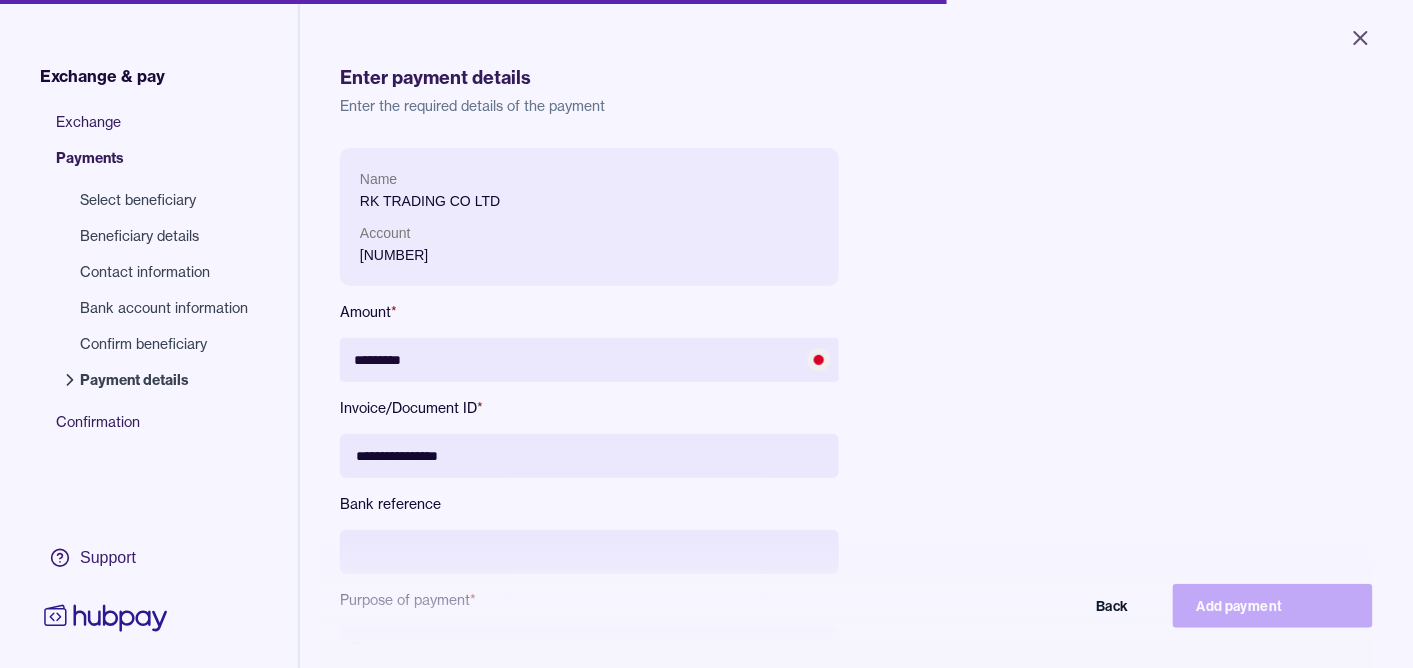 type on "**********" 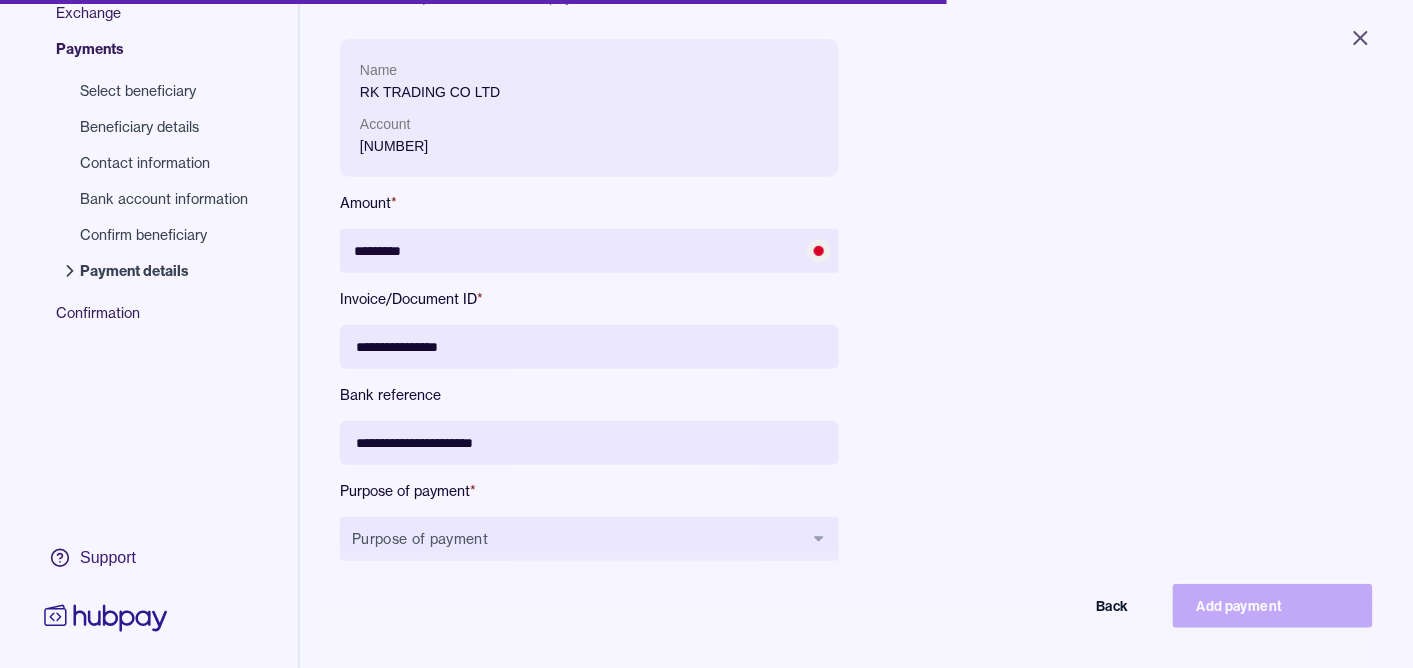 scroll, scrollTop: 210, scrollLeft: 0, axis: vertical 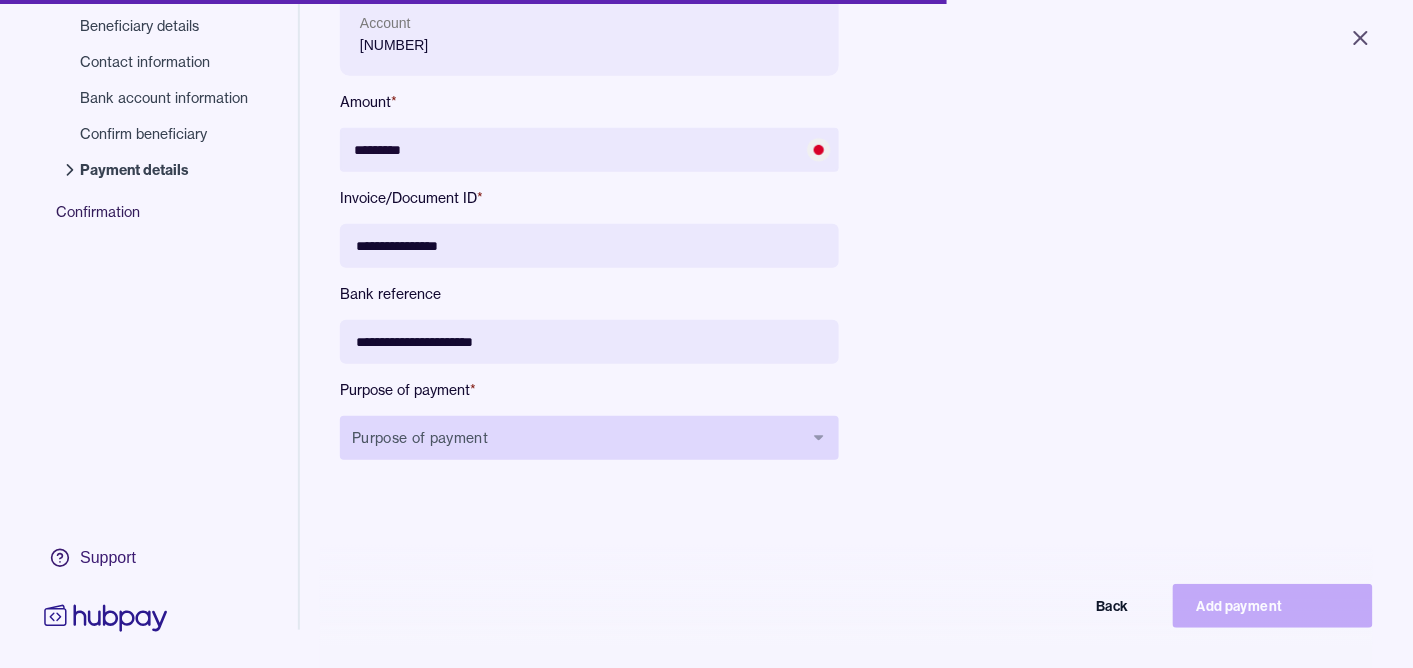 type on "**********" 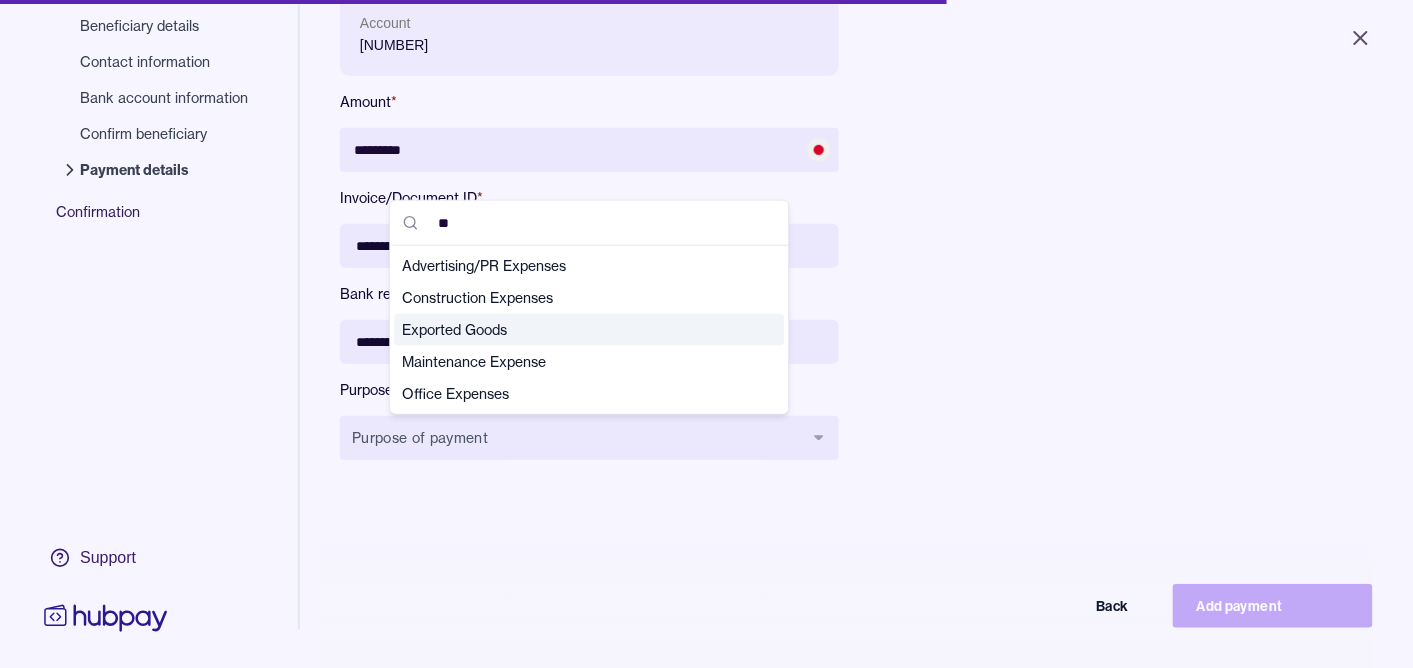 type on "**" 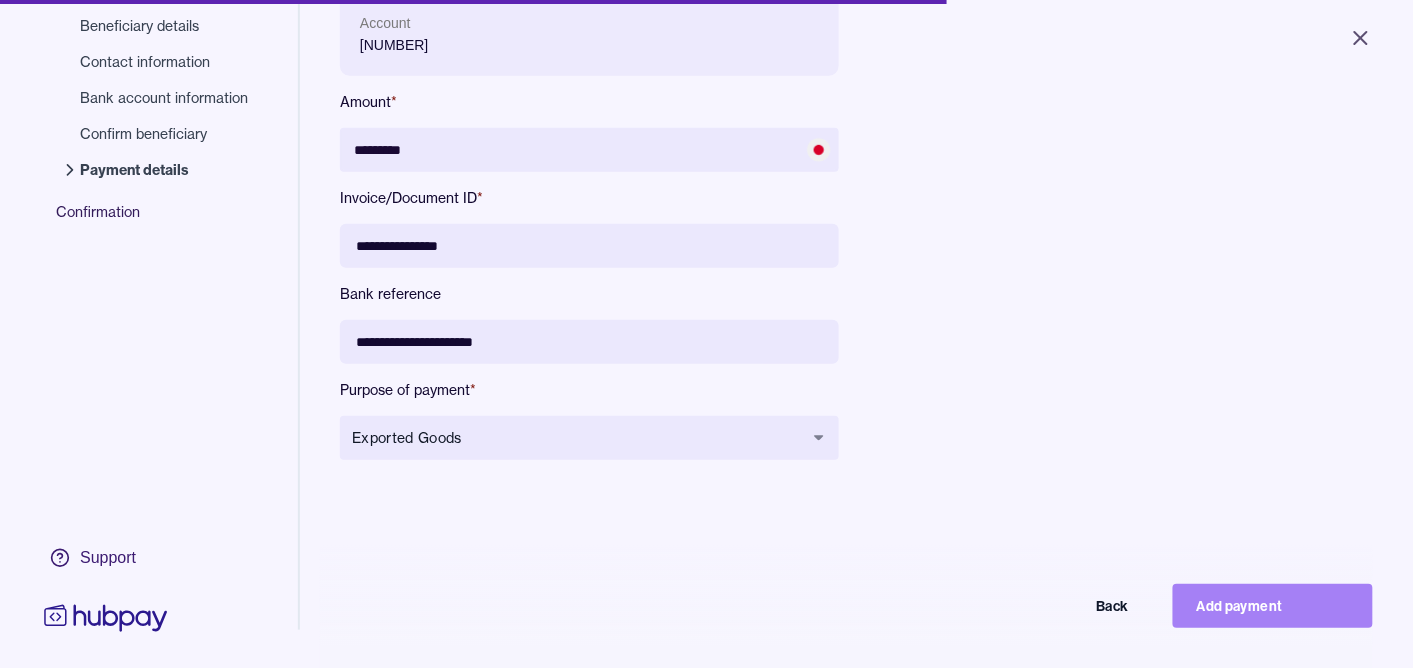 click on "Add payment" at bounding box center [1273, 606] 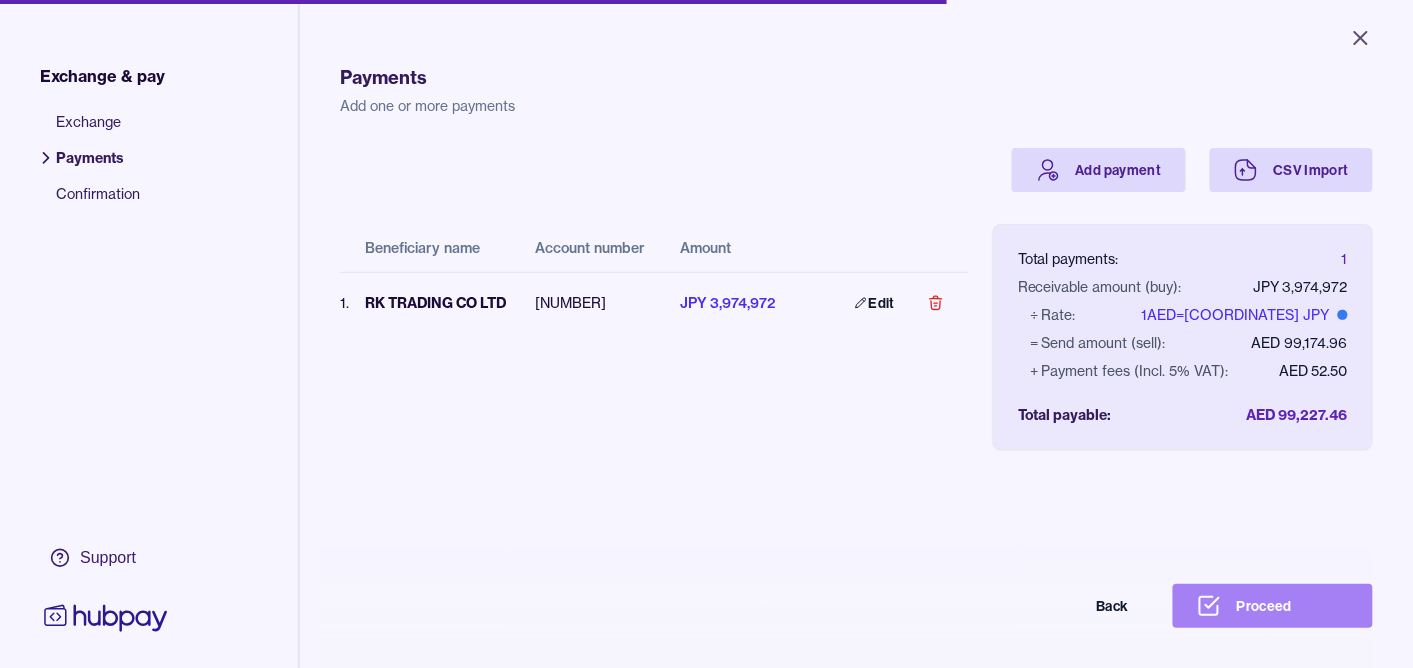click on "Proceed" at bounding box center (1273, 606) 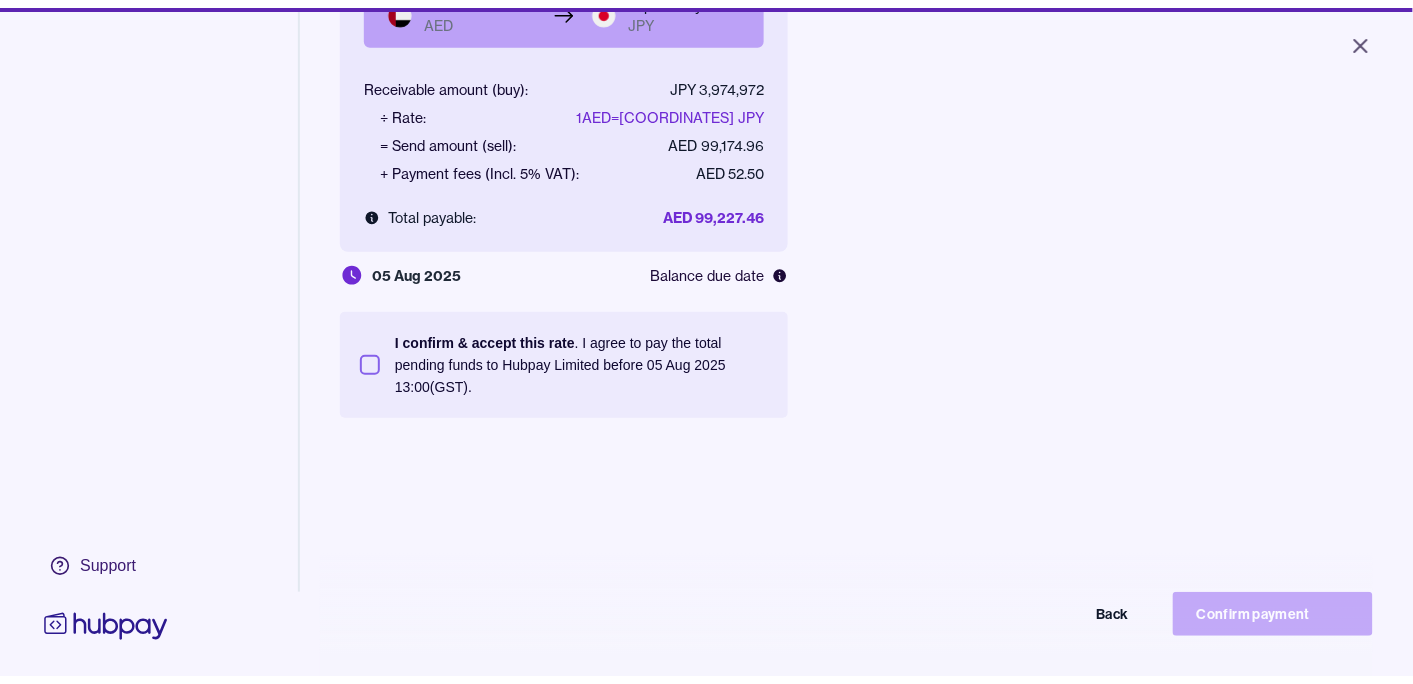 scroll, scrollTop: 268, scrollLeft: 0, axis: vertical 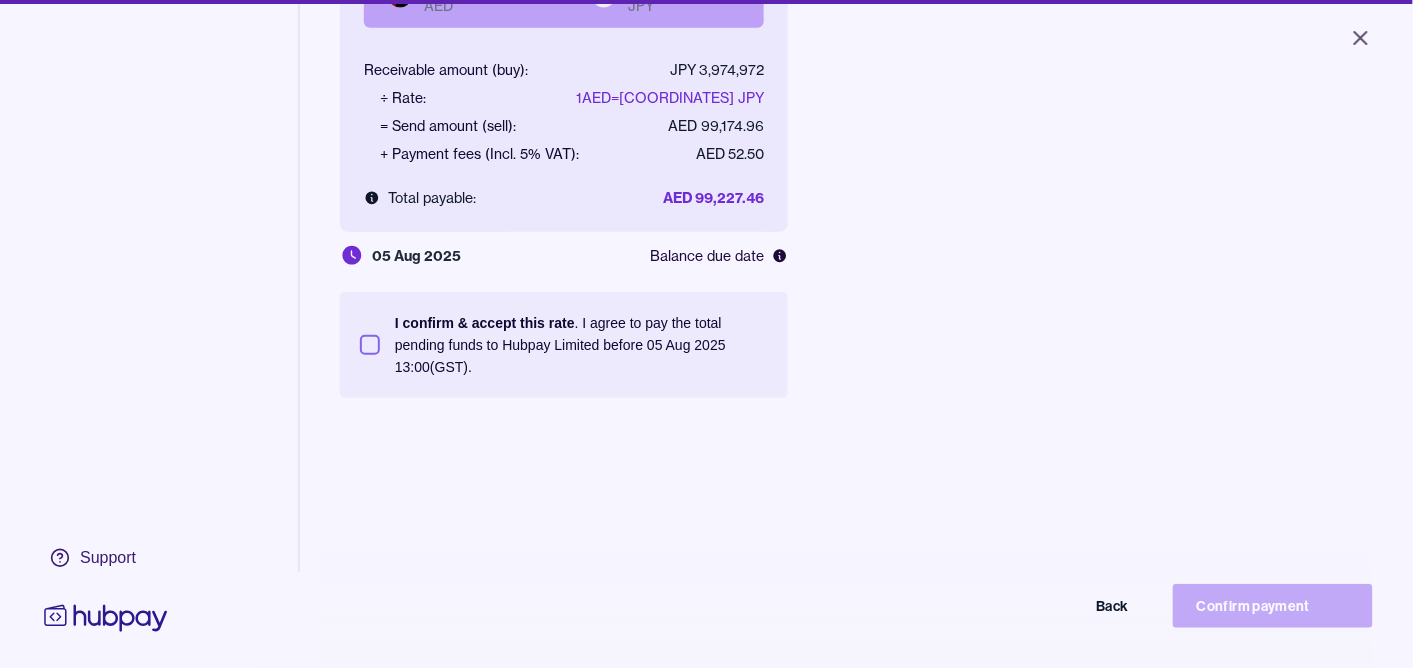 click on "I confirm & accept this rate . I agree to pay the total pending funds to Hubpay Limited before [DATE] [TIME] ([TIMEZONE])." at bounding box center [370, 345] 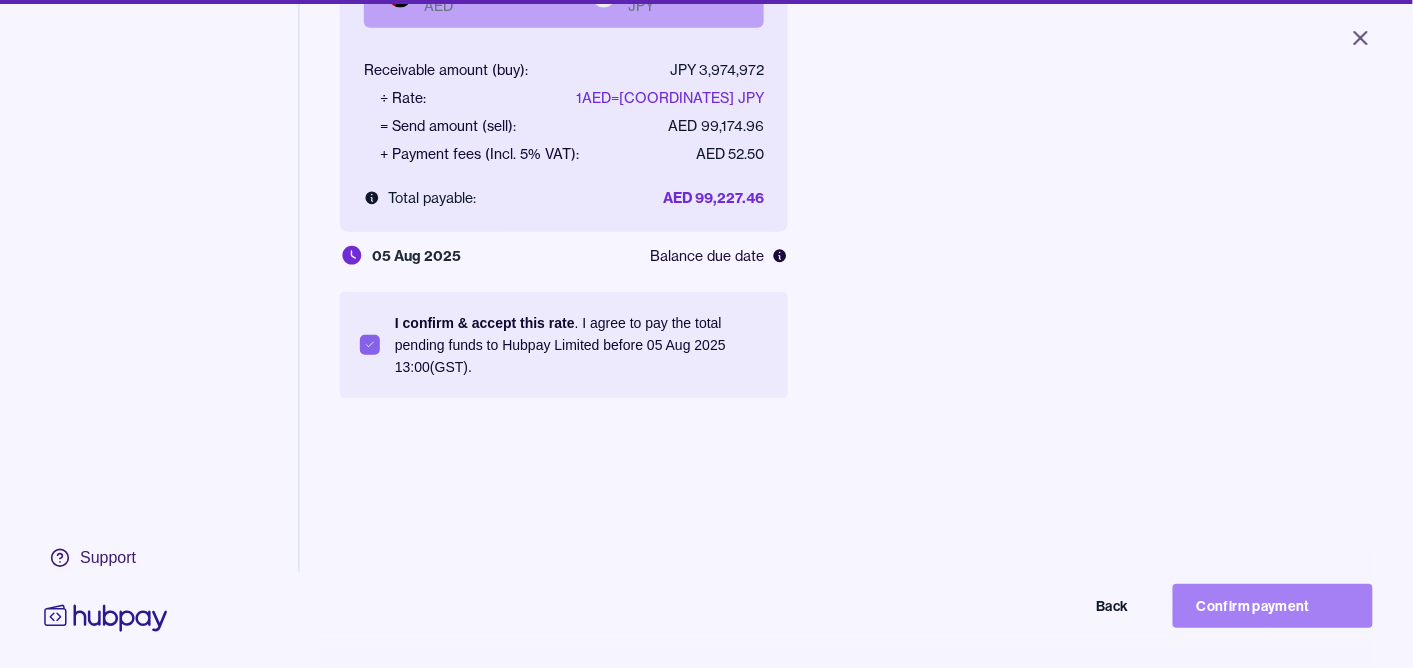 click on "Confirm payment" at bounding box center [1273, 606] 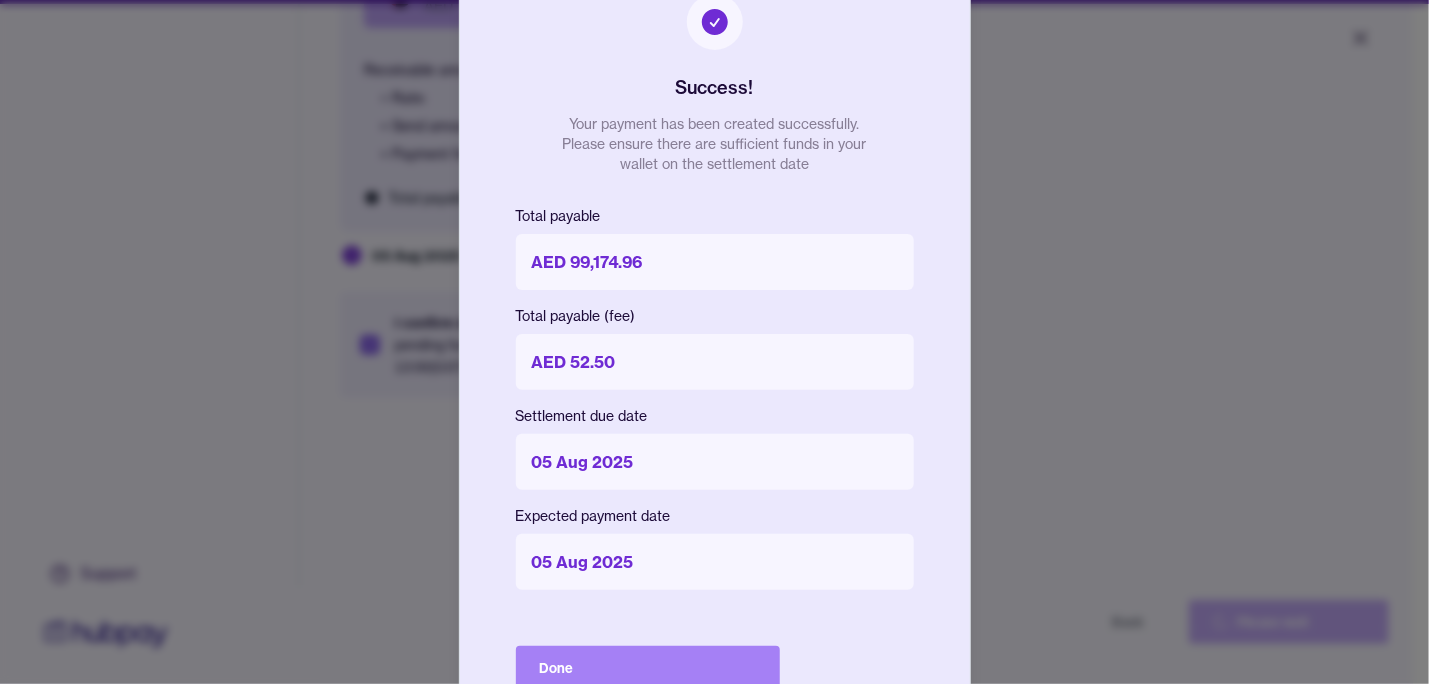 click on "Done" at bounding box center [648, 668] 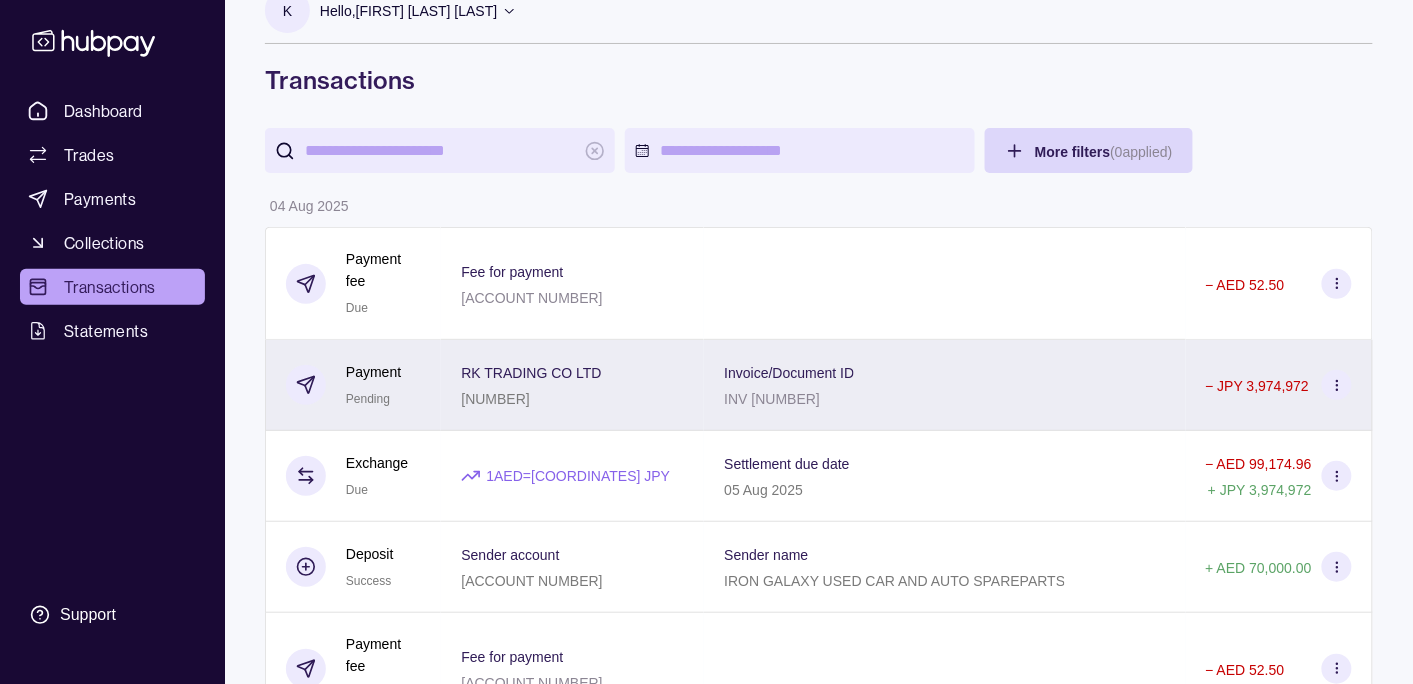 scroll, scrollTop: 0, scrollLeft: 0, axis: both 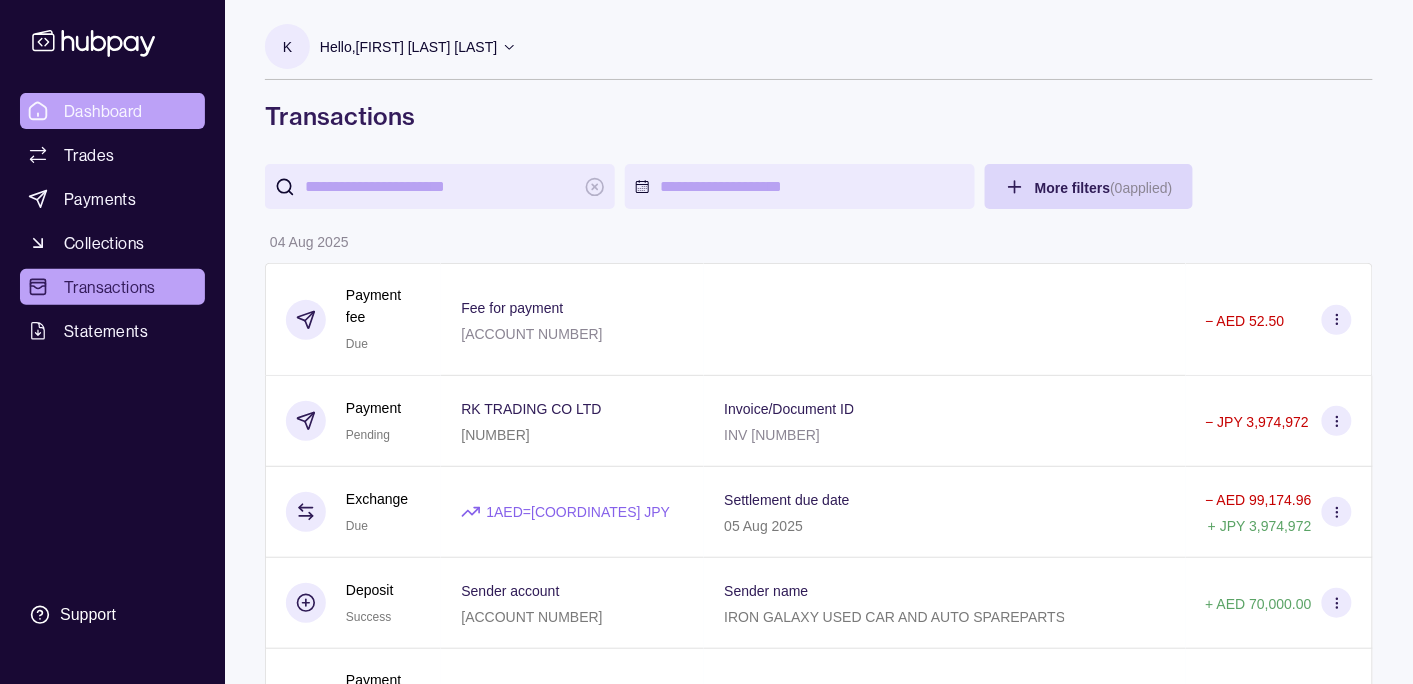 click on "Dashboard" at bounding box center [103, 111] 